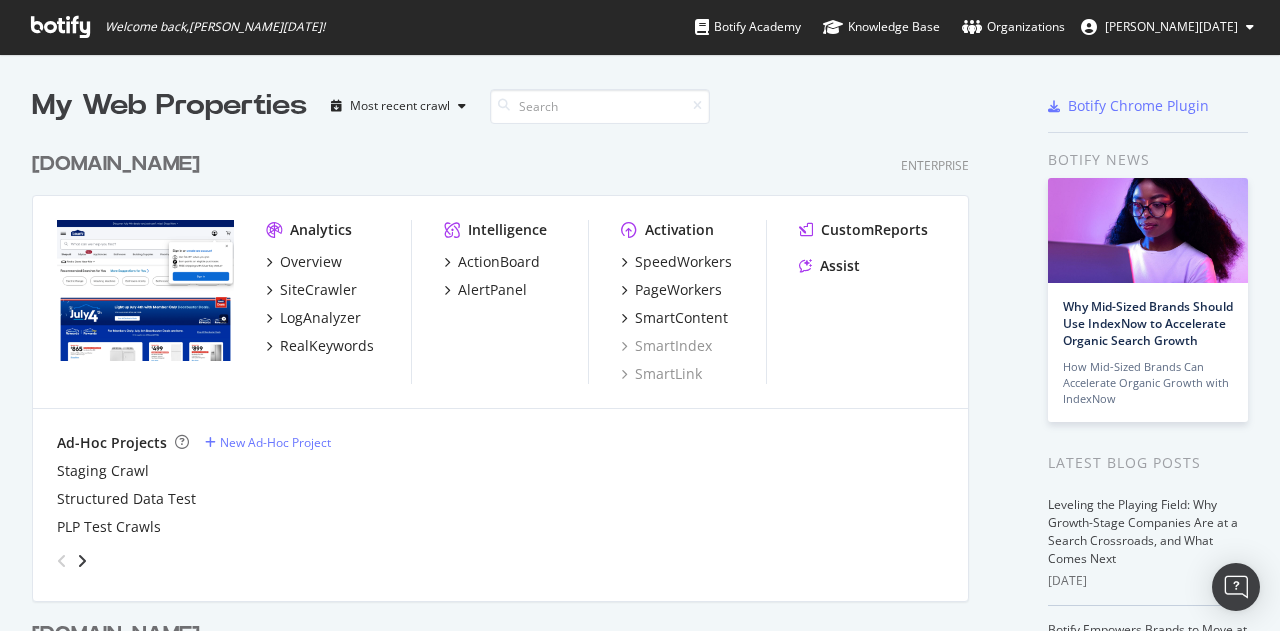 scroll, scrollTop: 0, scrollLeft: 0, axis: both 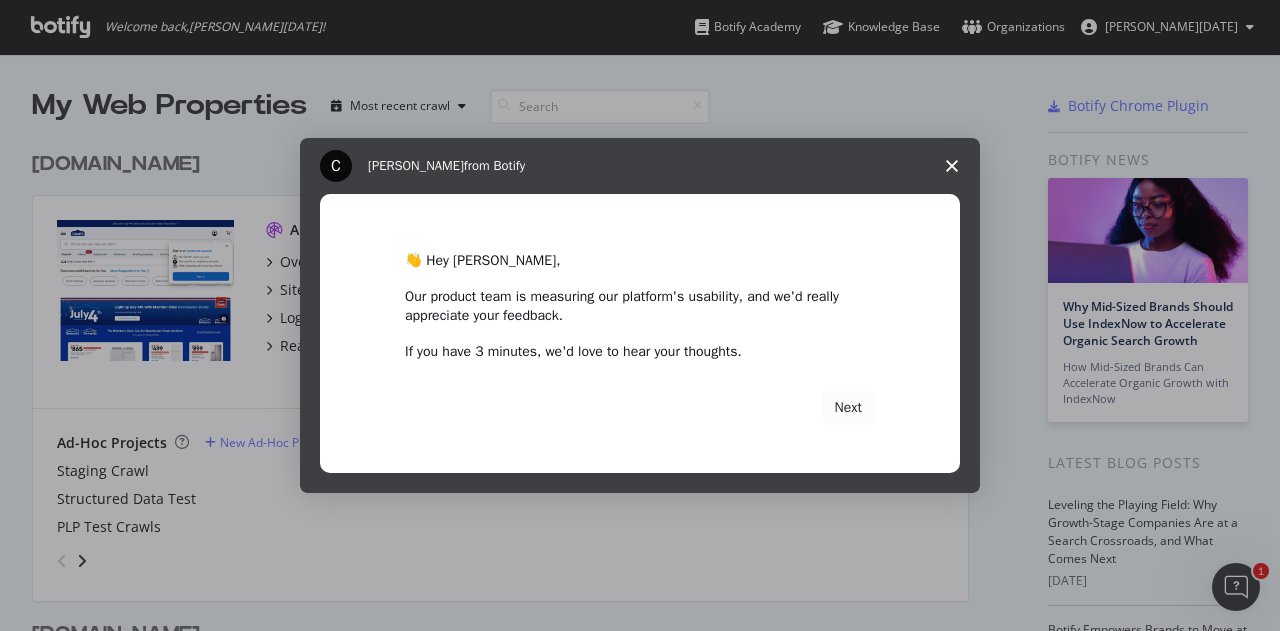 click 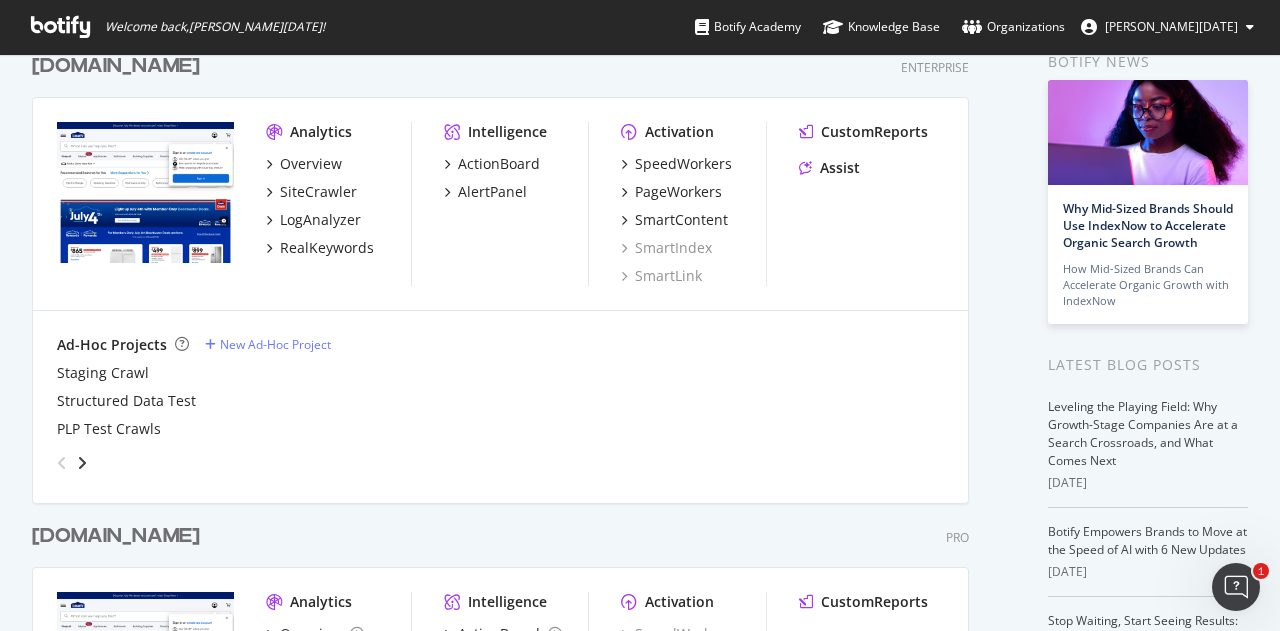 scroll, scrollTop: 0, scrollLeft: 0, axis: both 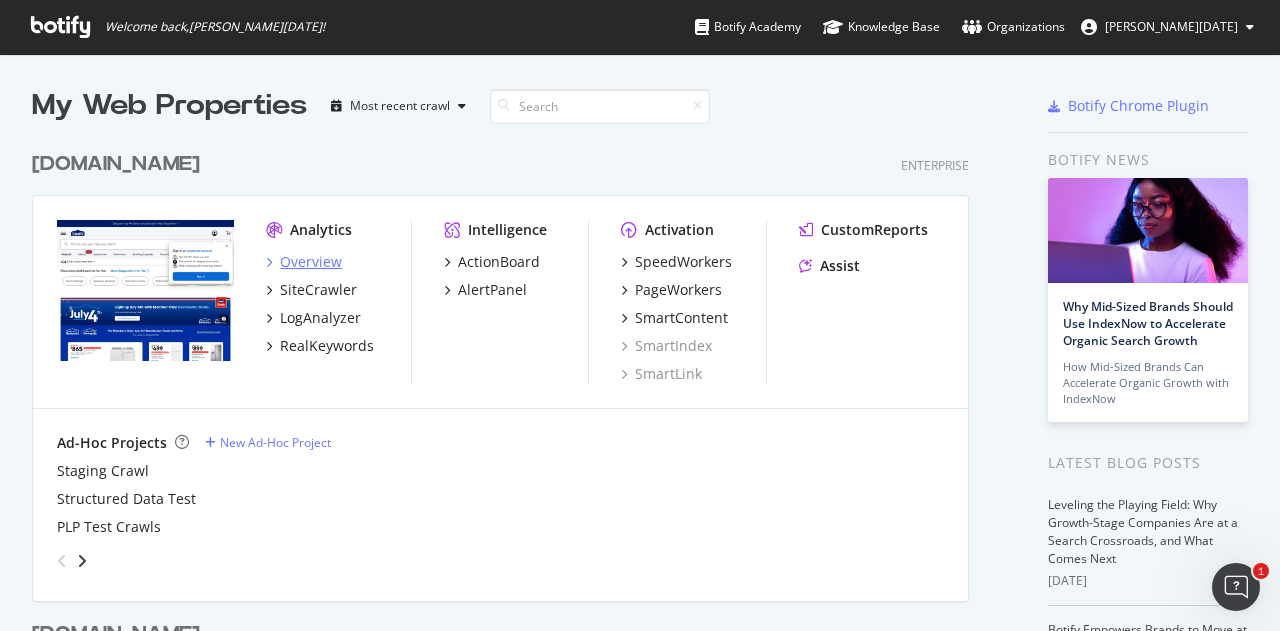 click on "Overview" at bounding box center (311, 262) 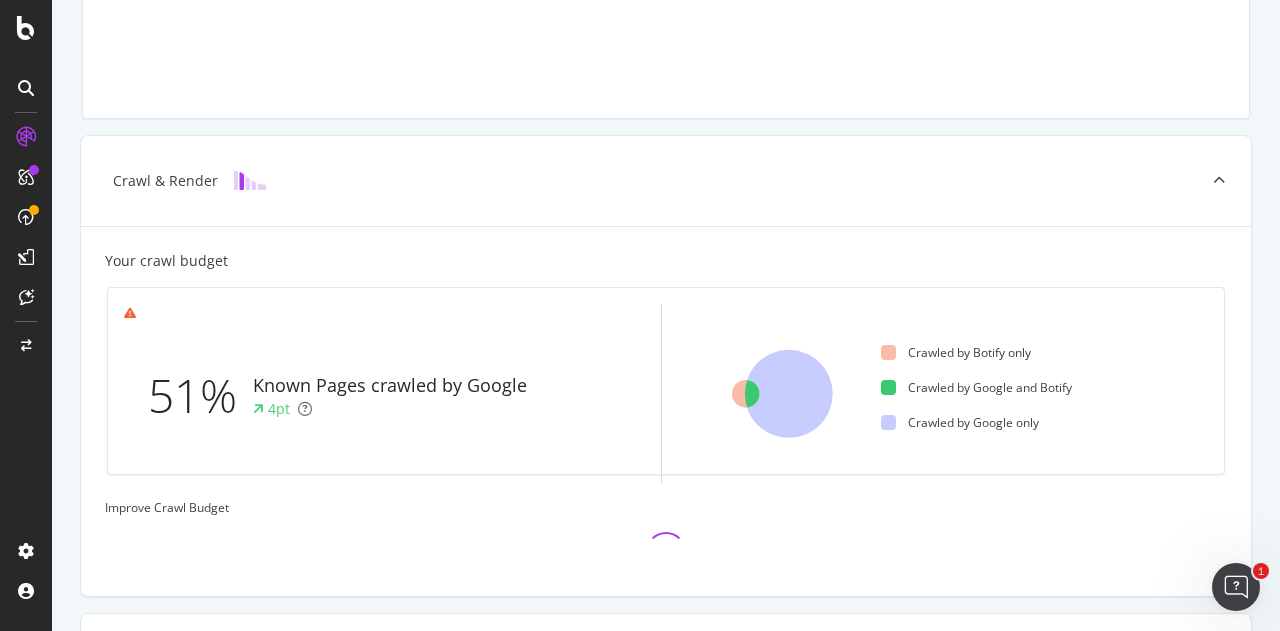 scroll, scrollTop: 0, scrollLeft: 0, axis: both 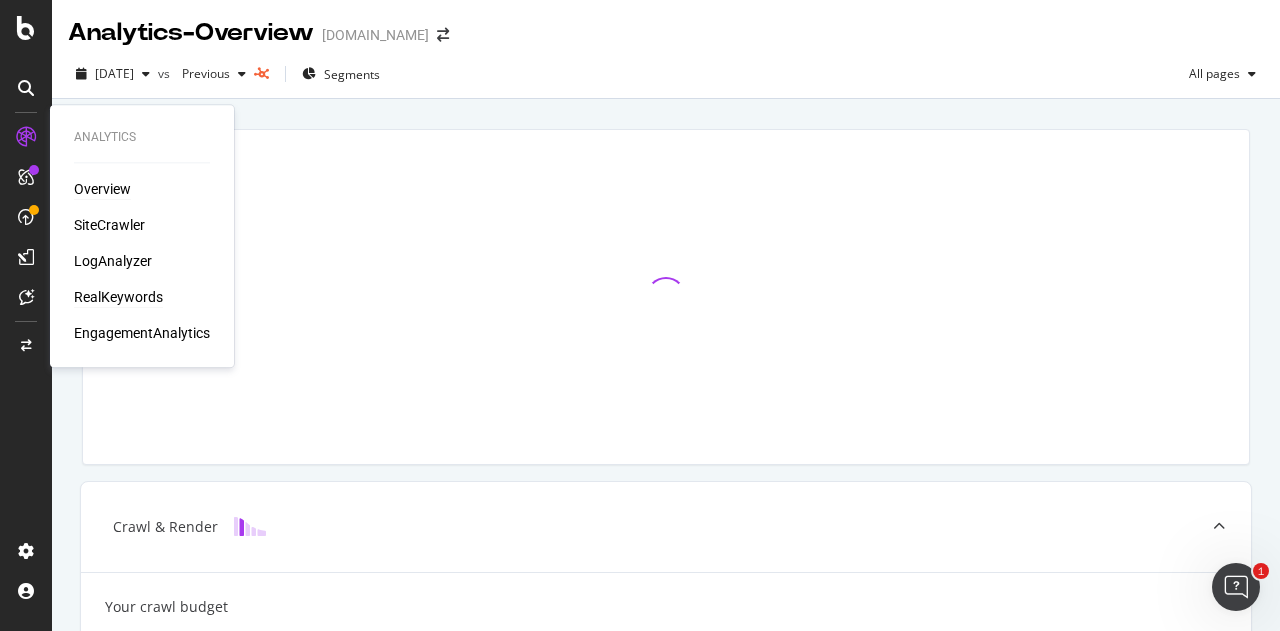 click on "RealKeywords" at bounding box center (118, 297) 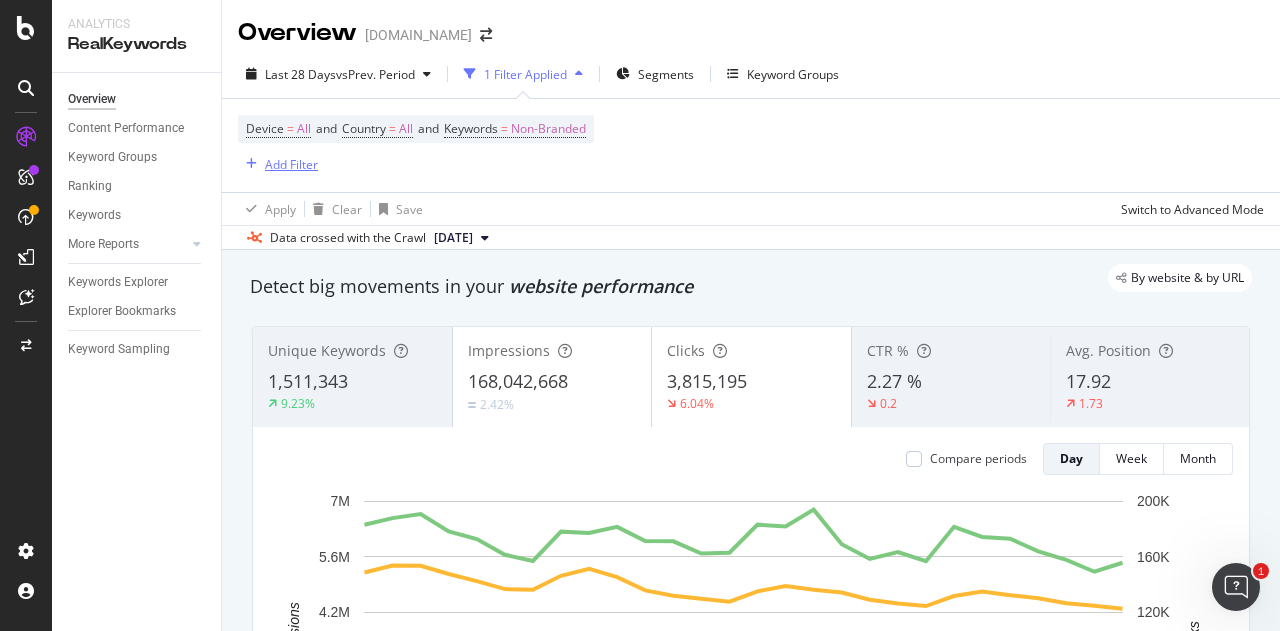 click on "Add Filter" at bounding box center (291, 164) 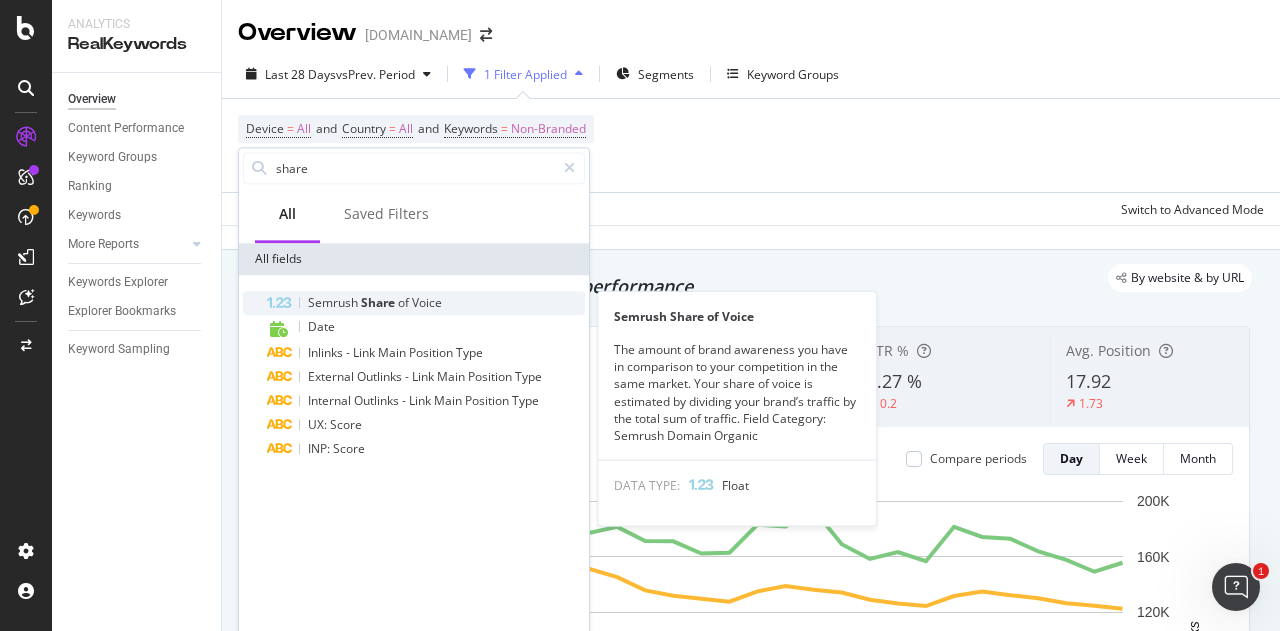 type on "share" 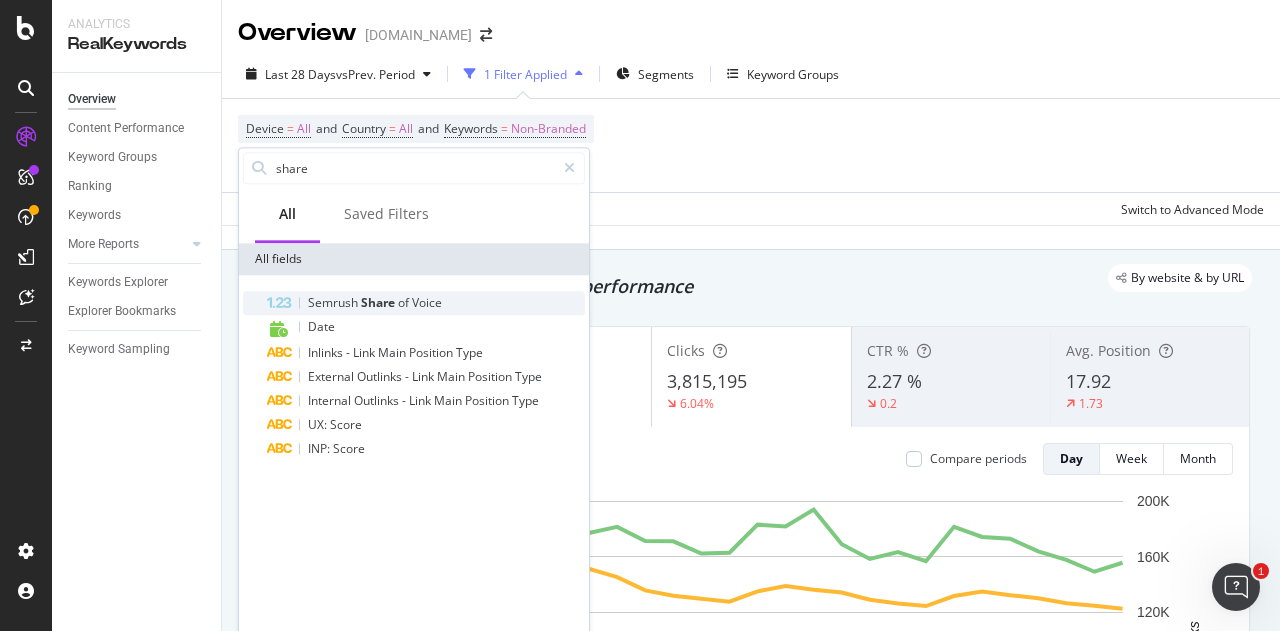click on "Share" at bounding box center (379, 302) 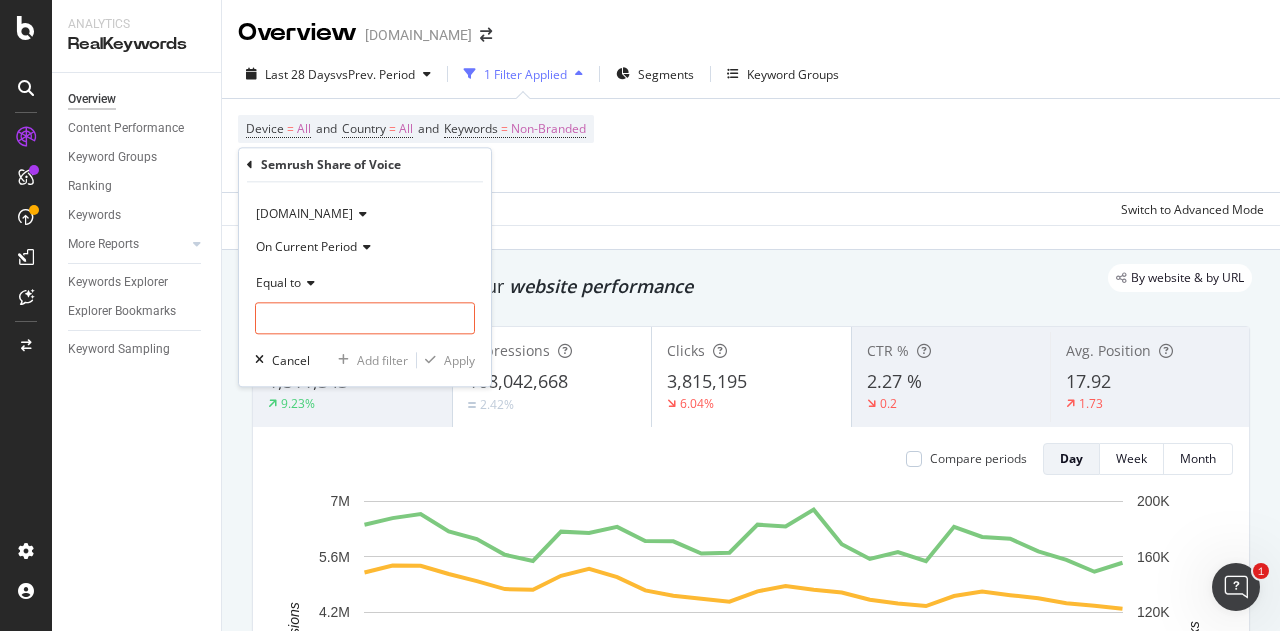 click on "[DOMAIN_NAME]" at bounding box center (304, 213) 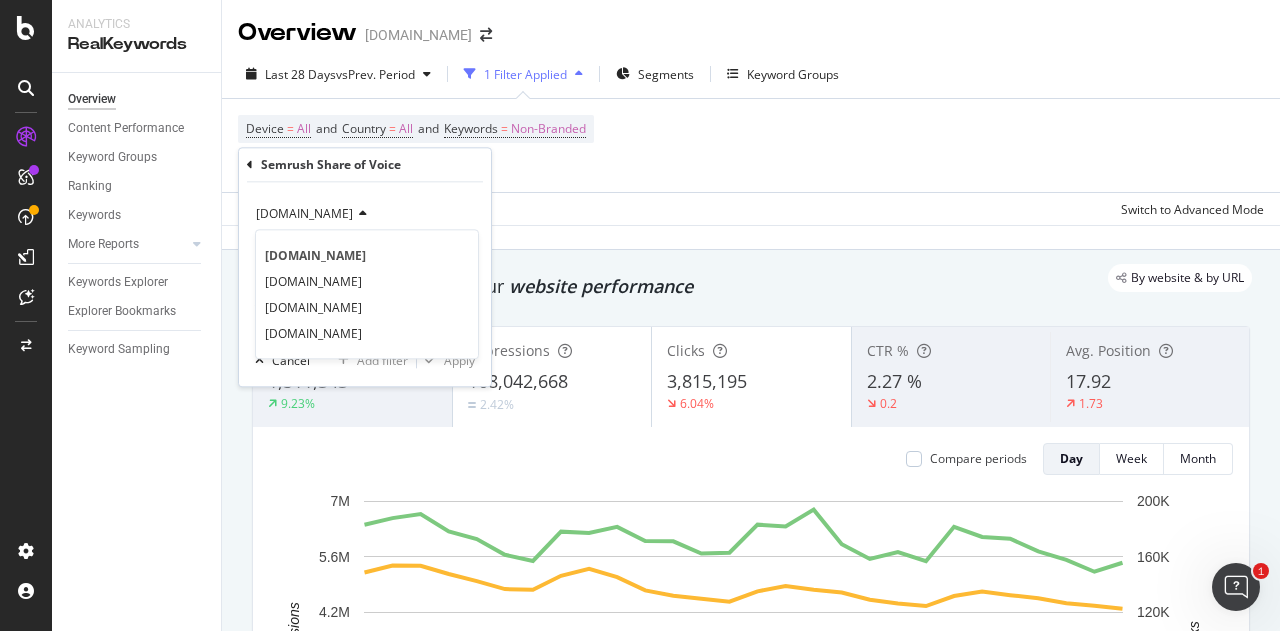 click on "[DOMAIN_NAME]" at bounding box center (304, 213) 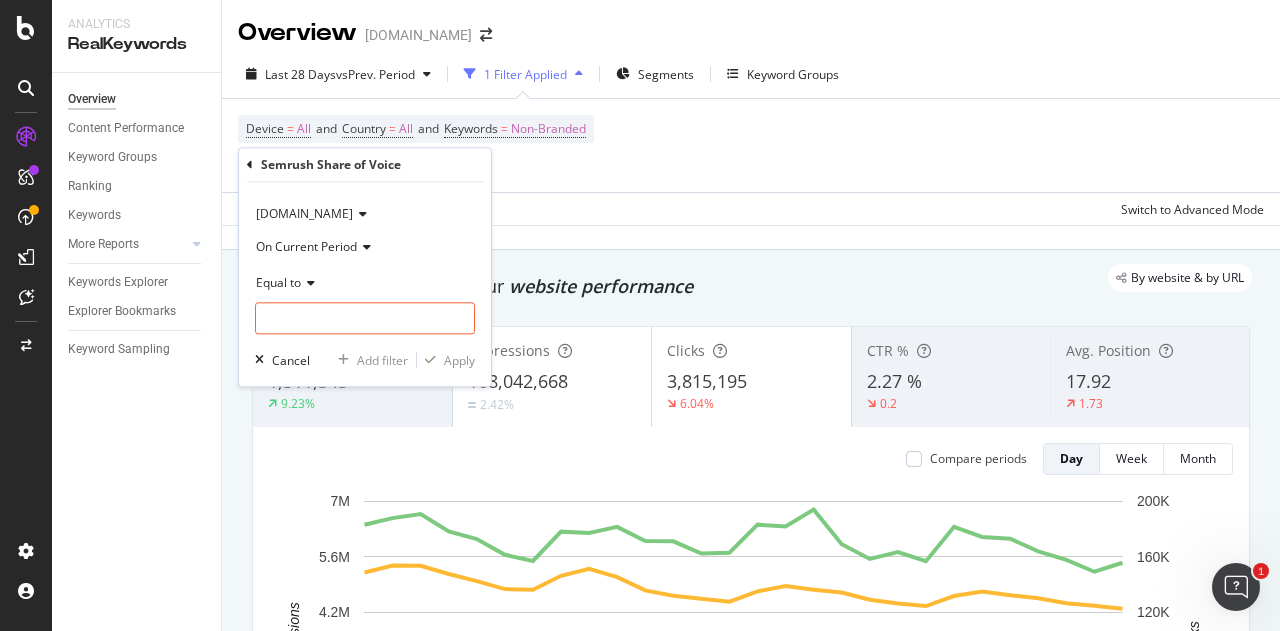 click on "On Current Period" at bounding box center [306, 246] 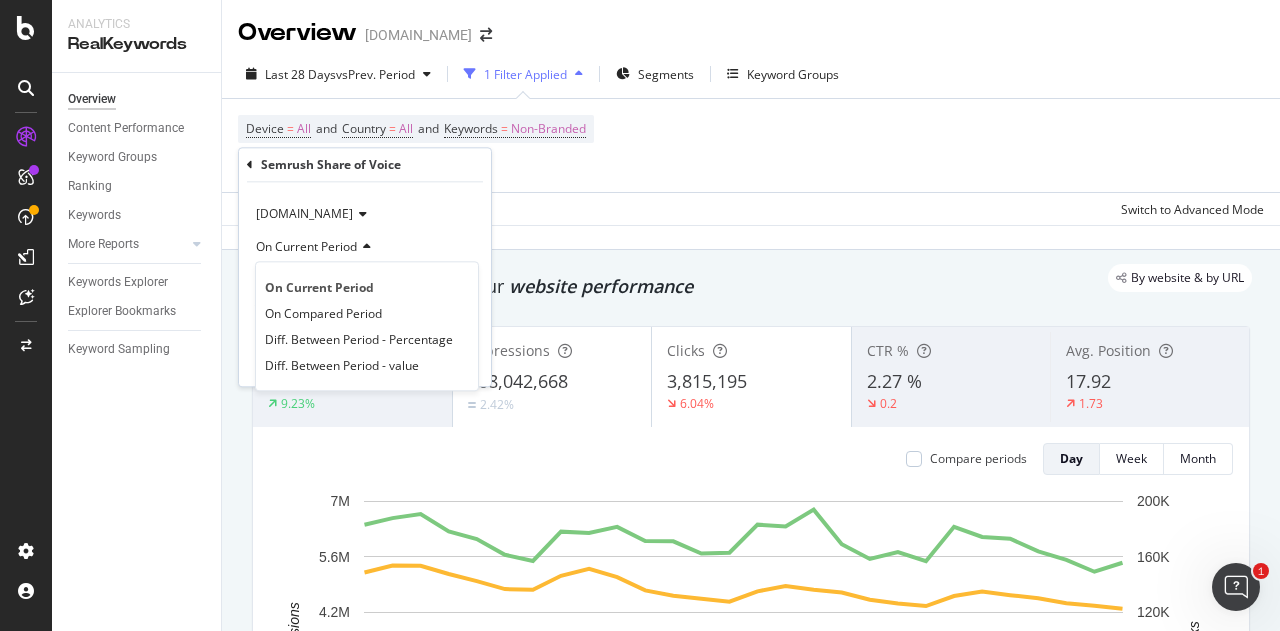 click on "On Current Period" at bounding box center [306, 246] 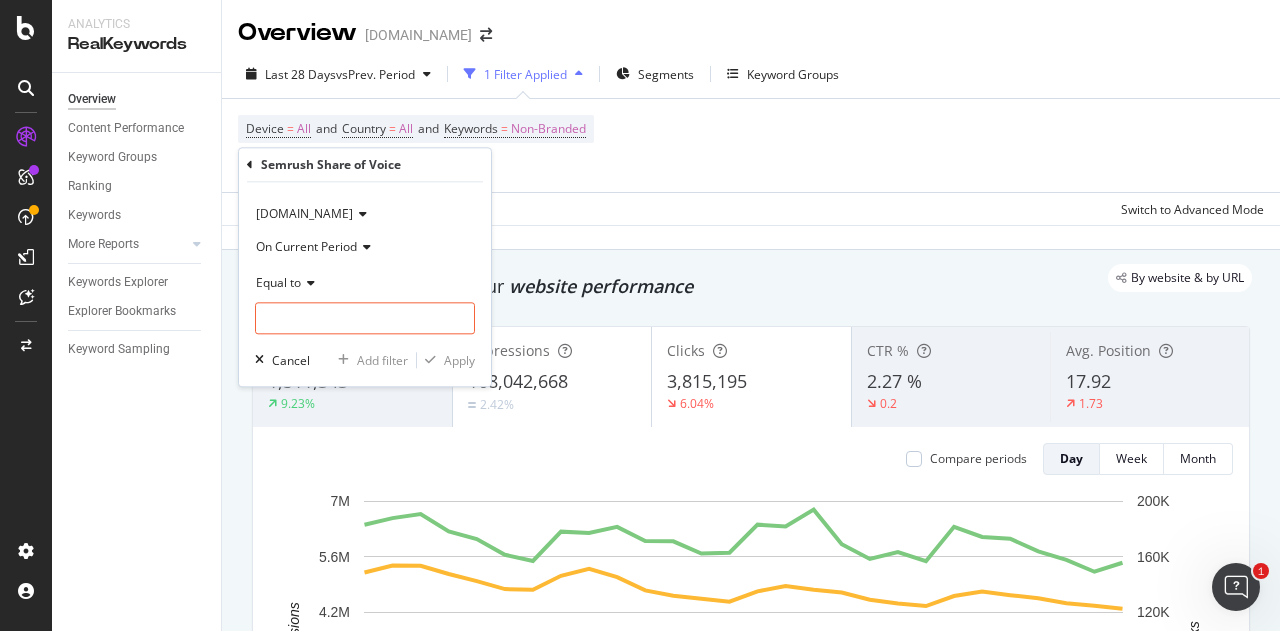 click at bounding box center [308, 283] 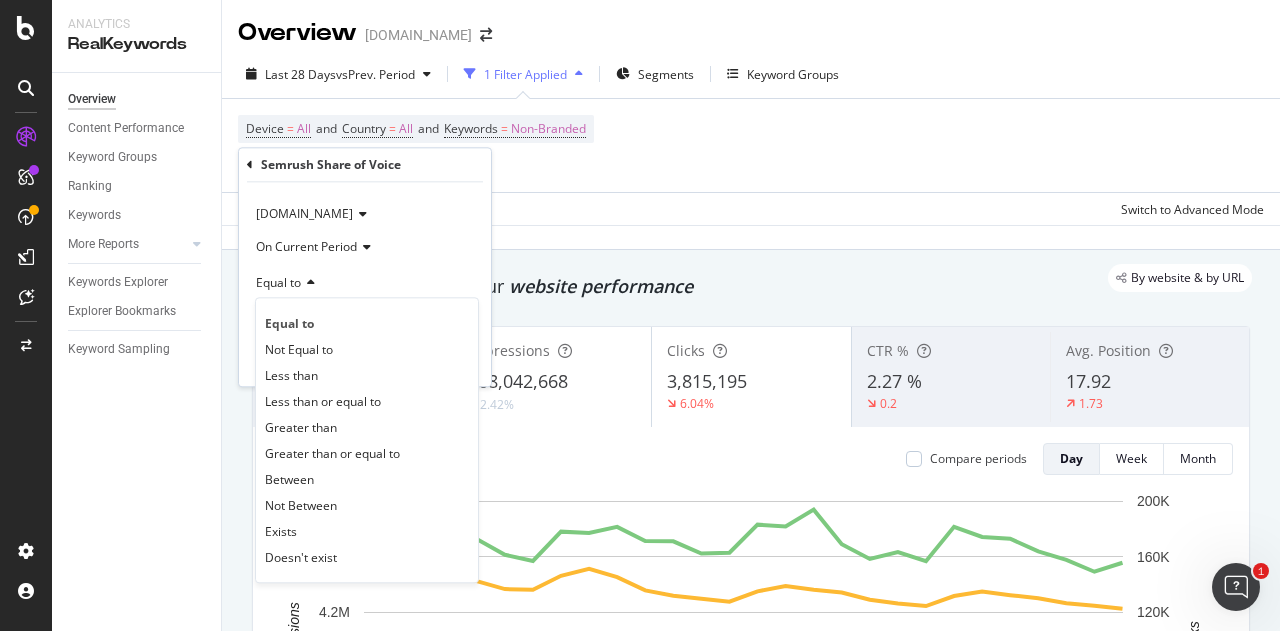 click at bounding box center (308, 283) 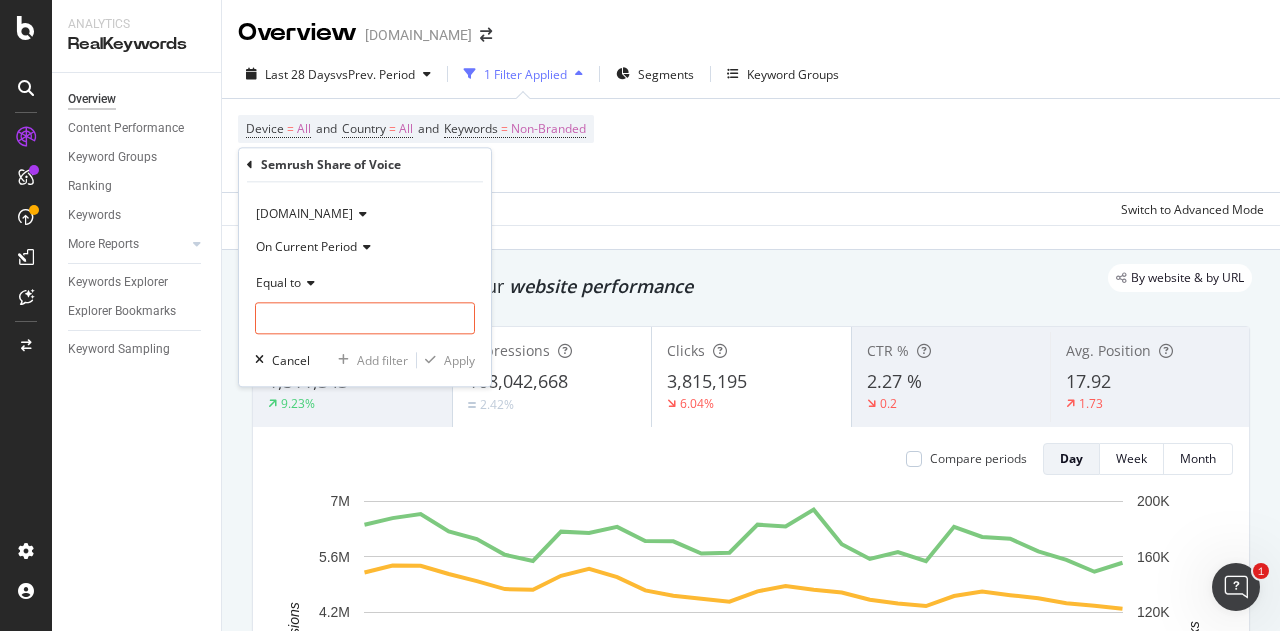 click on "[DOMAIN_NAME] On Current Period Equal to Cancel Add filter Apply" at bounding box center (365, 284) 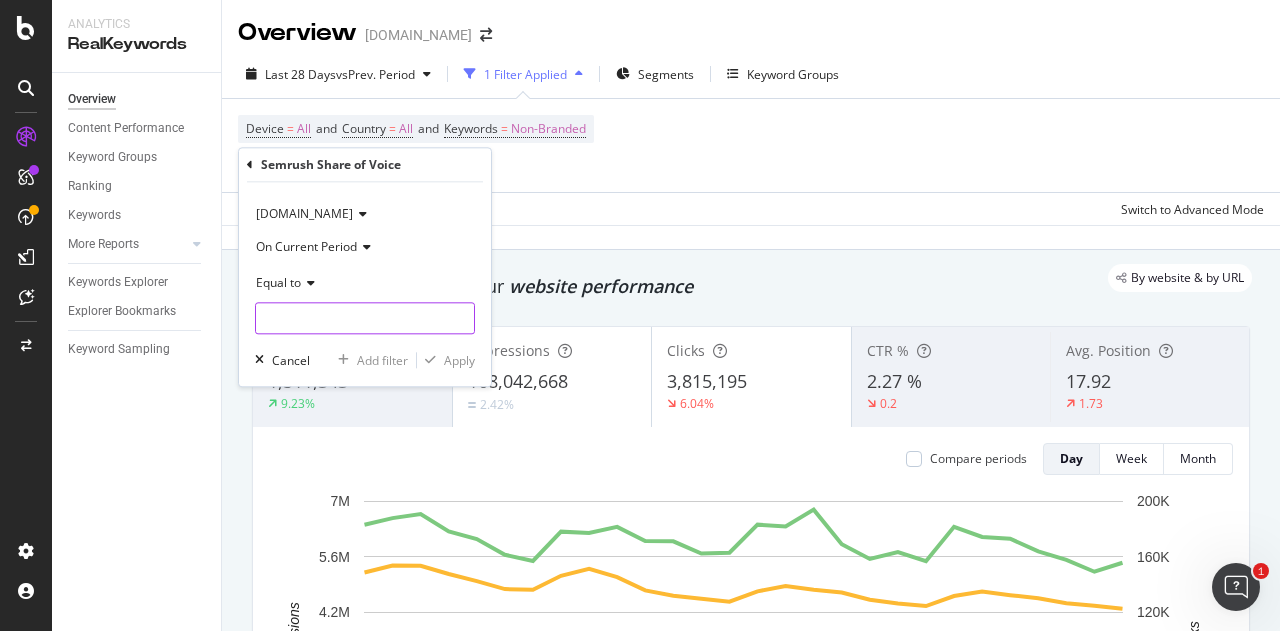 click at bounding box center [365, 318] 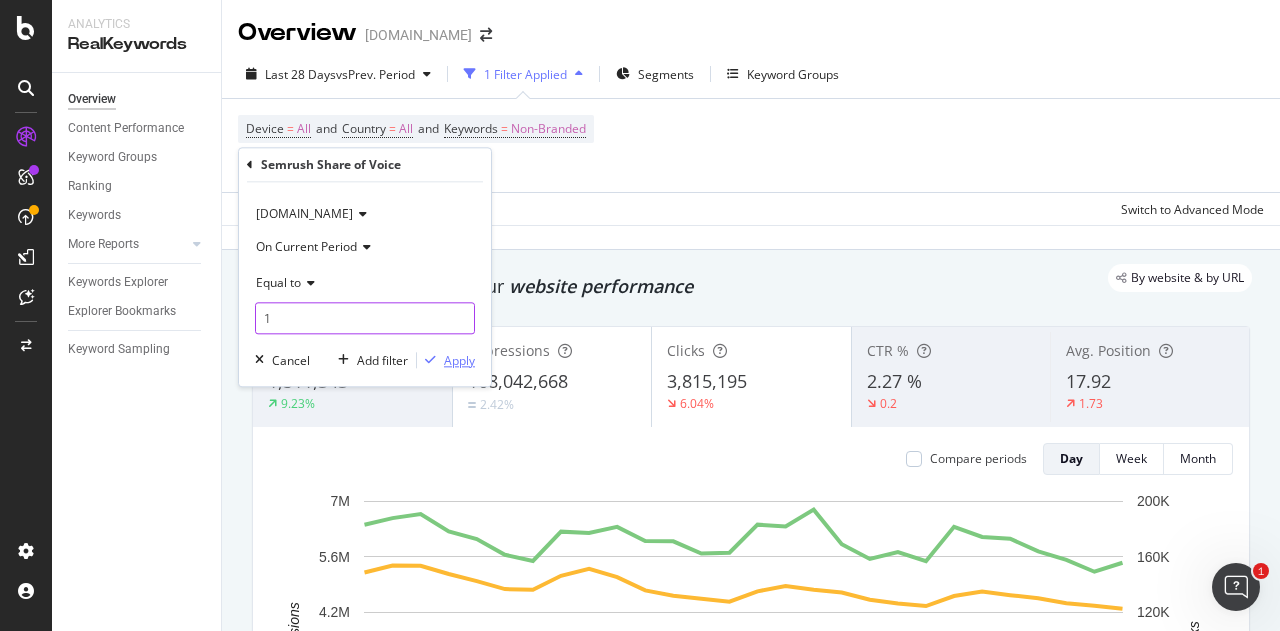 type on "1" 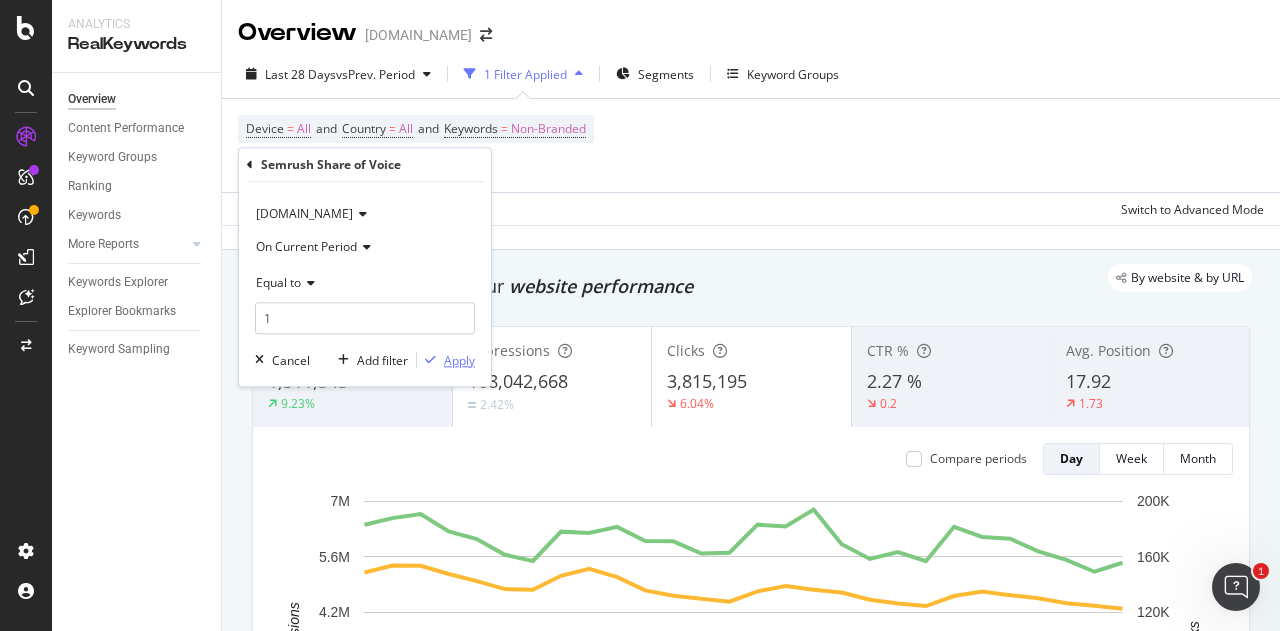 click on "Apply" at bounding box center (459, 360) 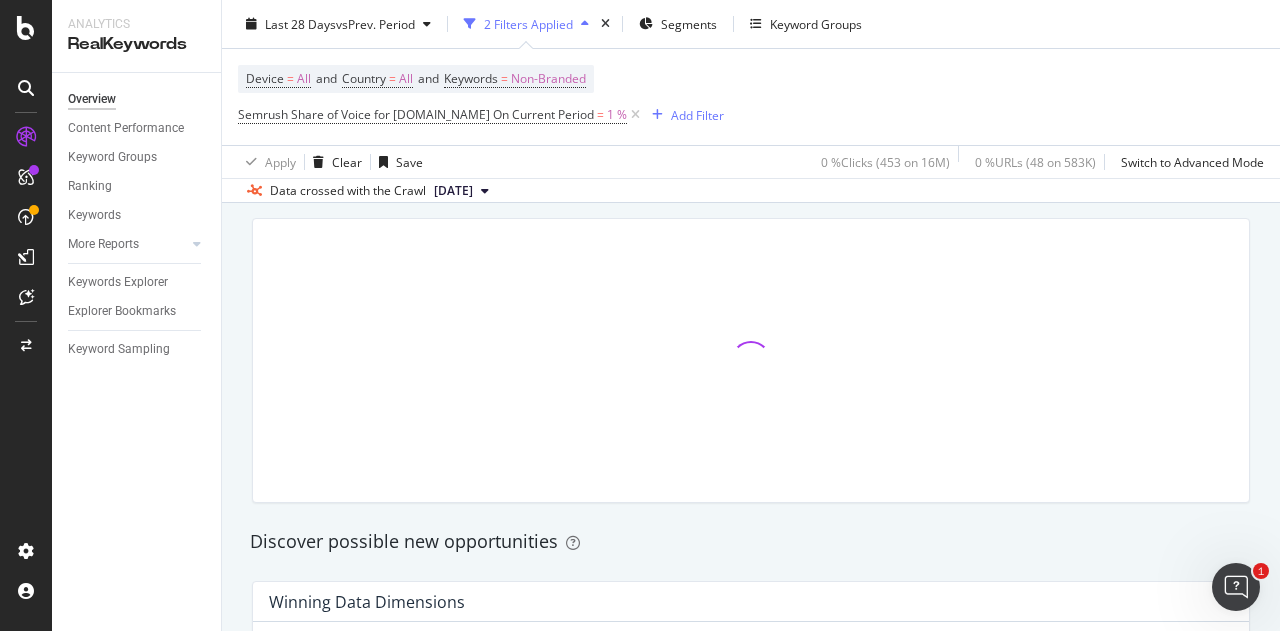 scroll, scrollTop: 1400, scrollLeft: 0, axis: vertical 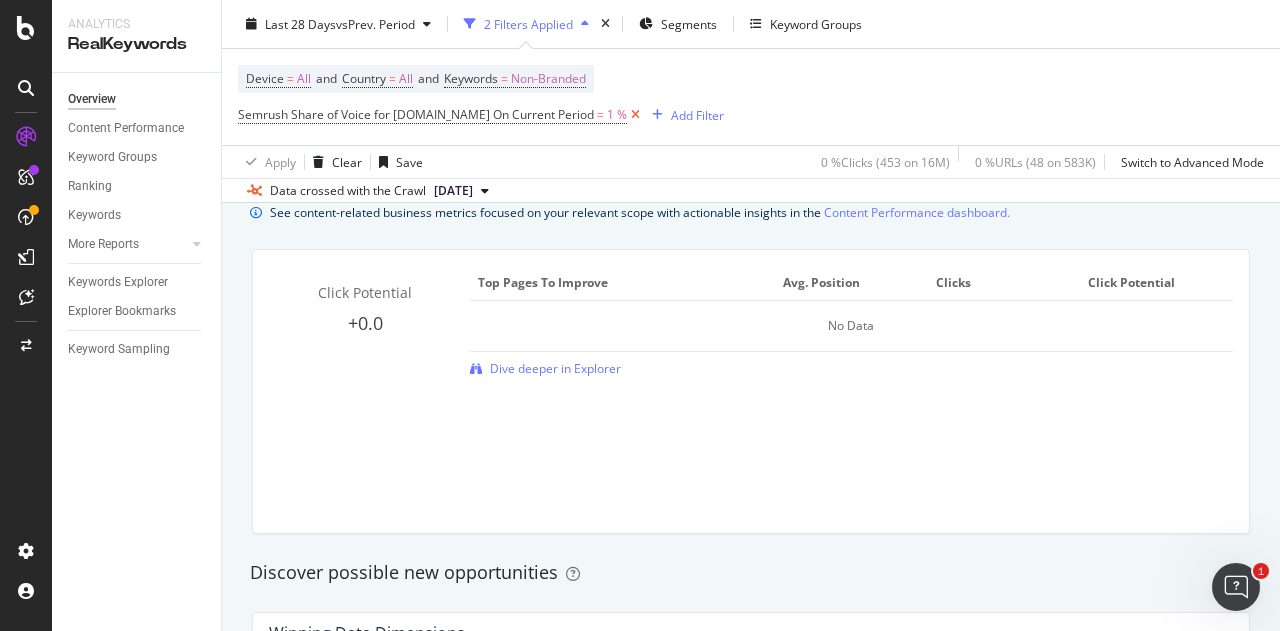 click at bounding box center (635, 115) 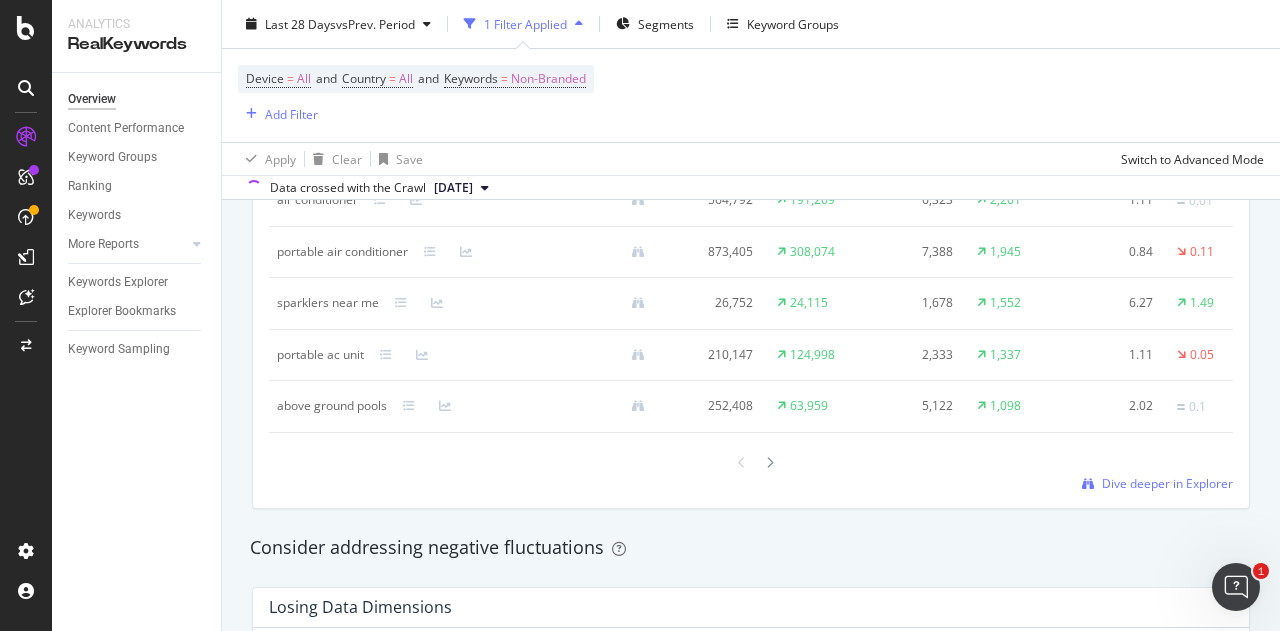 scroll, scrollTop: 1796, scrollLeft: 0, axis: vertical 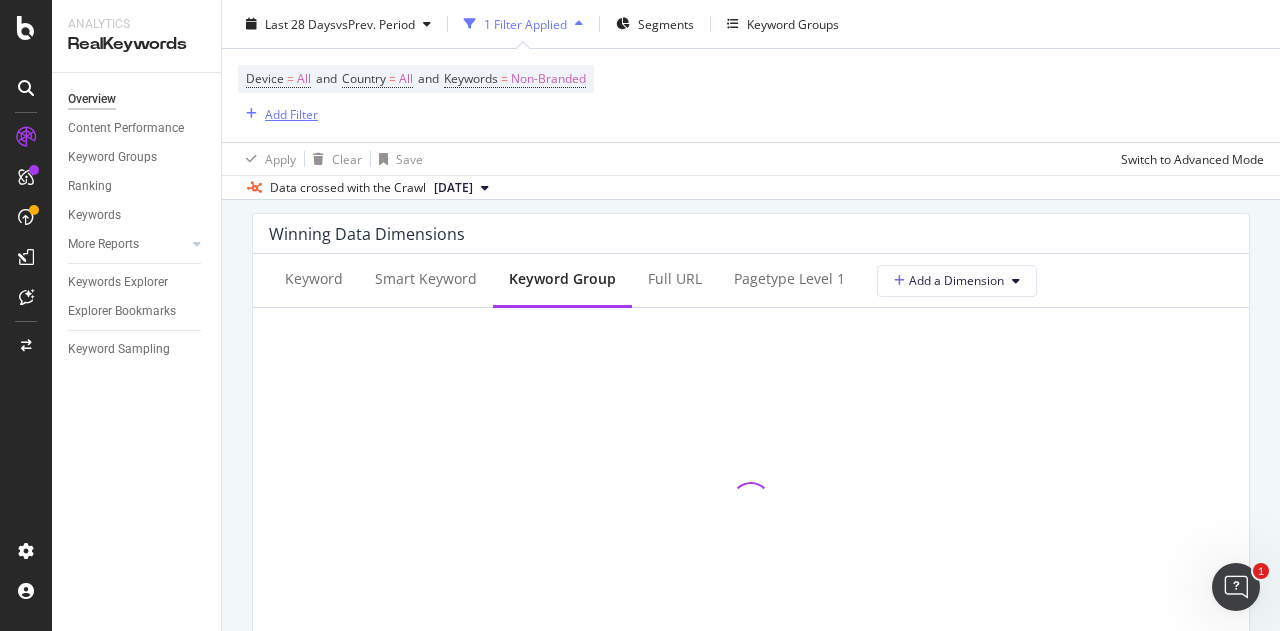 click on "Add Filter" at bounding box center [291, 113] 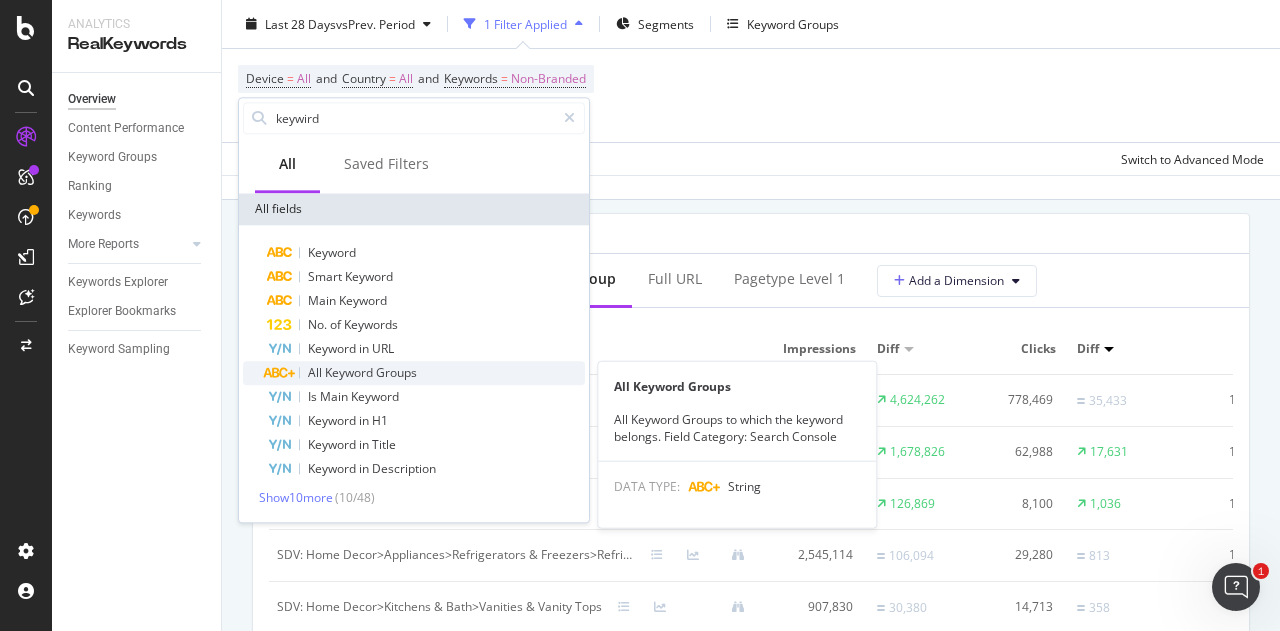 type on "keywird" 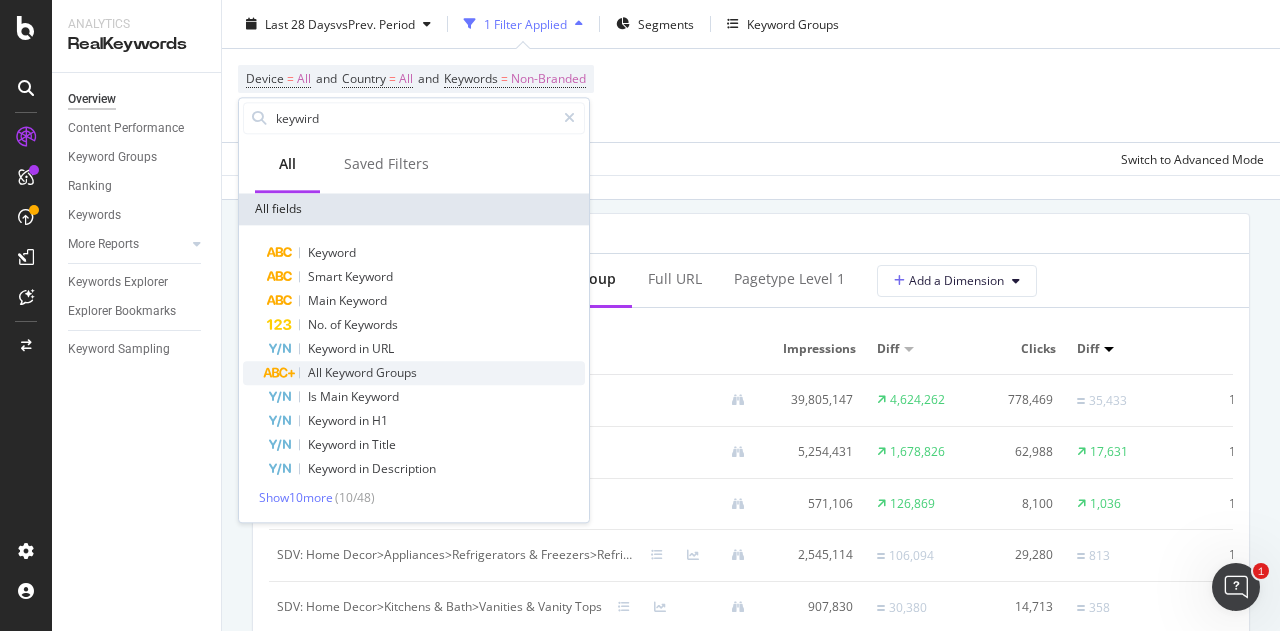 click on "Keyword" at bounding box center (350, 372) 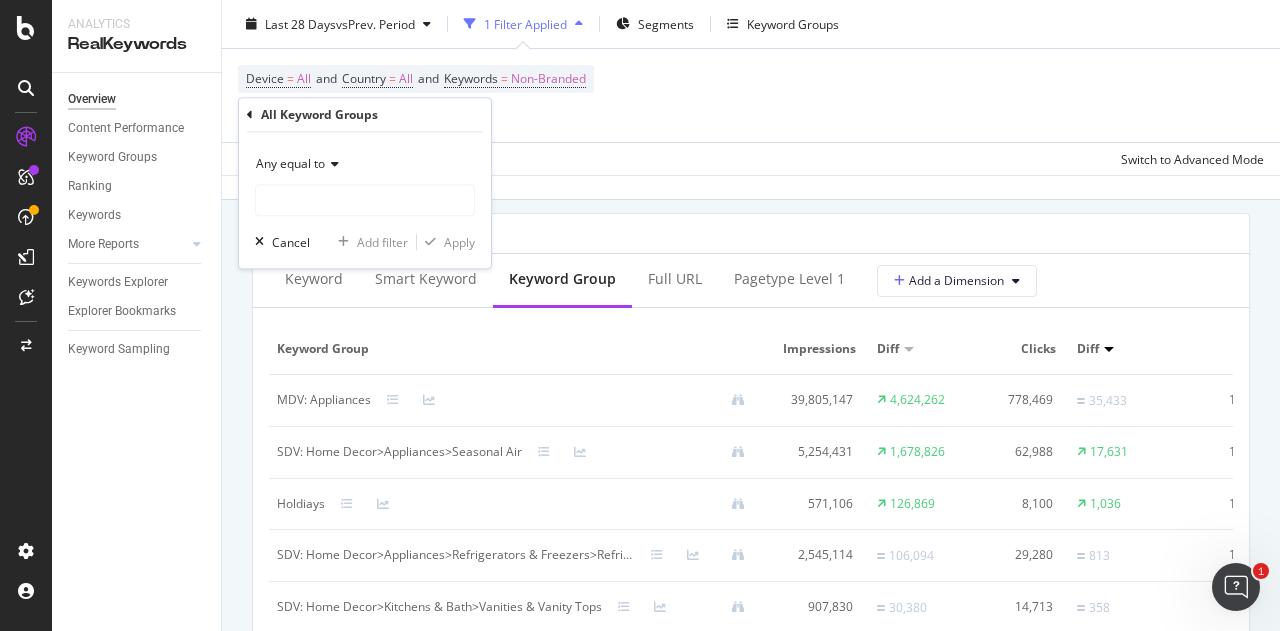 click at bounding box center (332, 164) 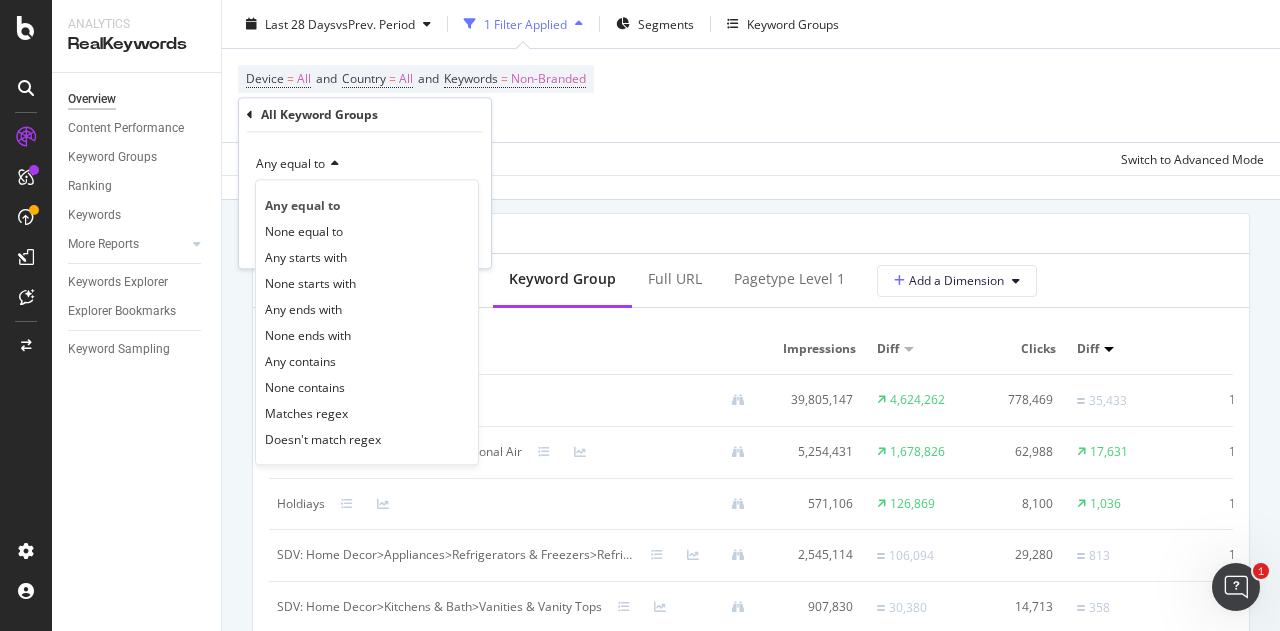 click at bounding box center (332, 164) 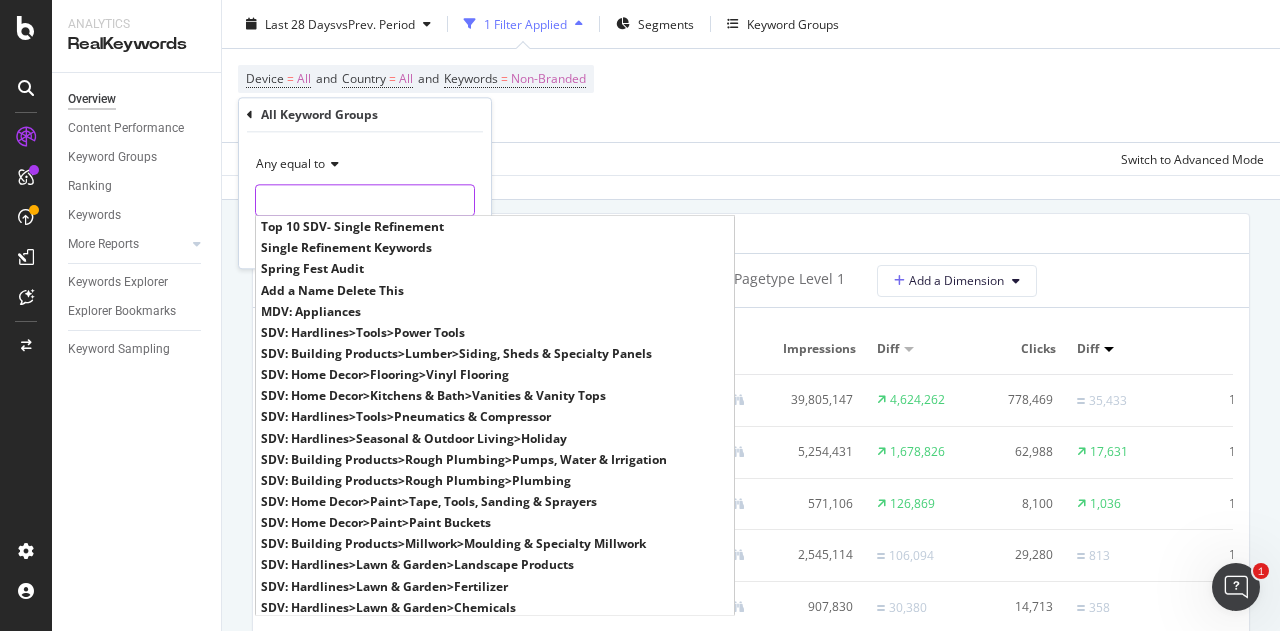 click at bounding box center [365, 200] 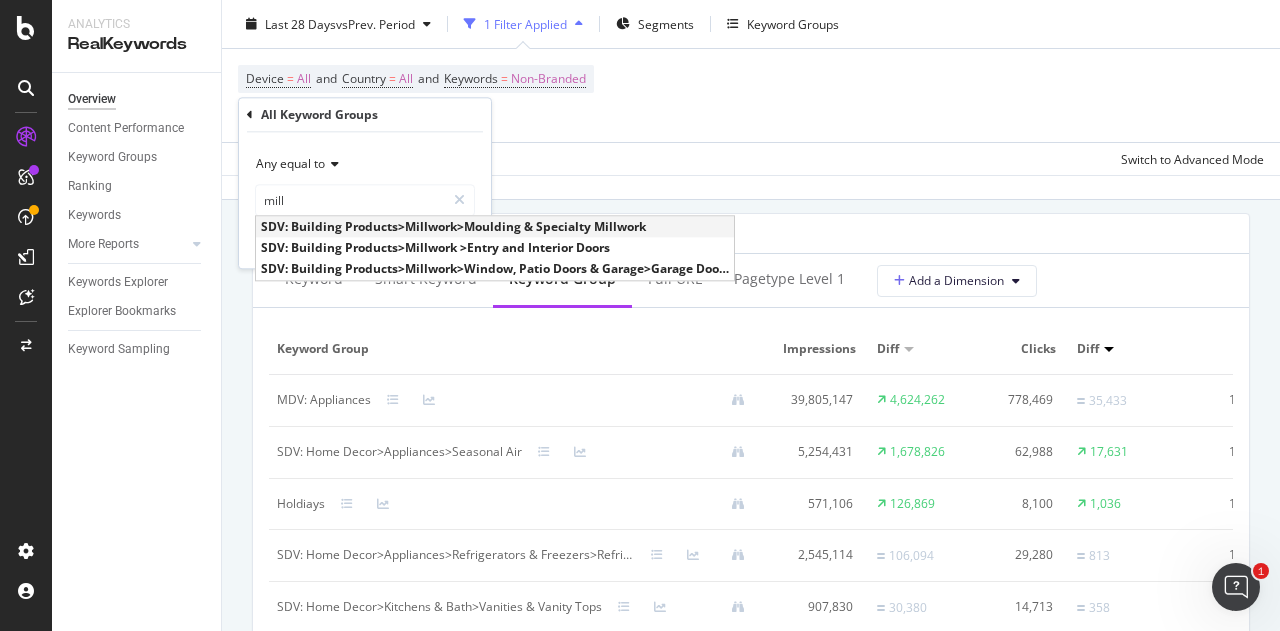 click on "SDV: Building Products>Millwork>Moulding & Specialty Millwork" at bounding box center (495, 226) 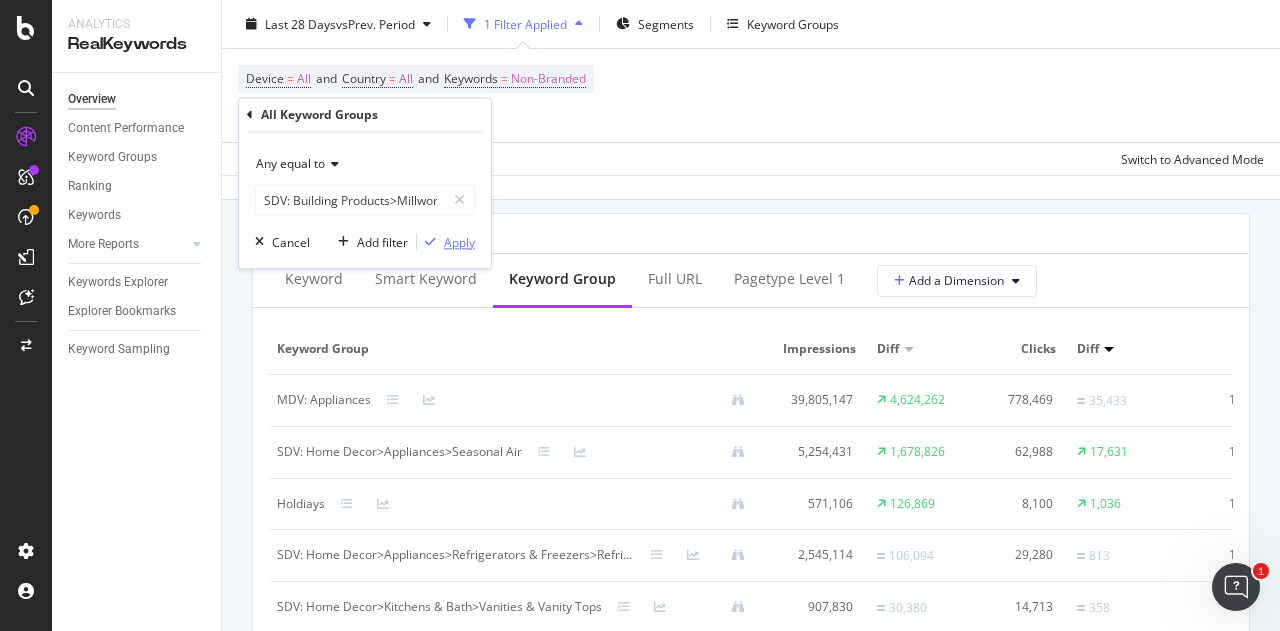 click on "Apply" at bounding box center (459, 242) 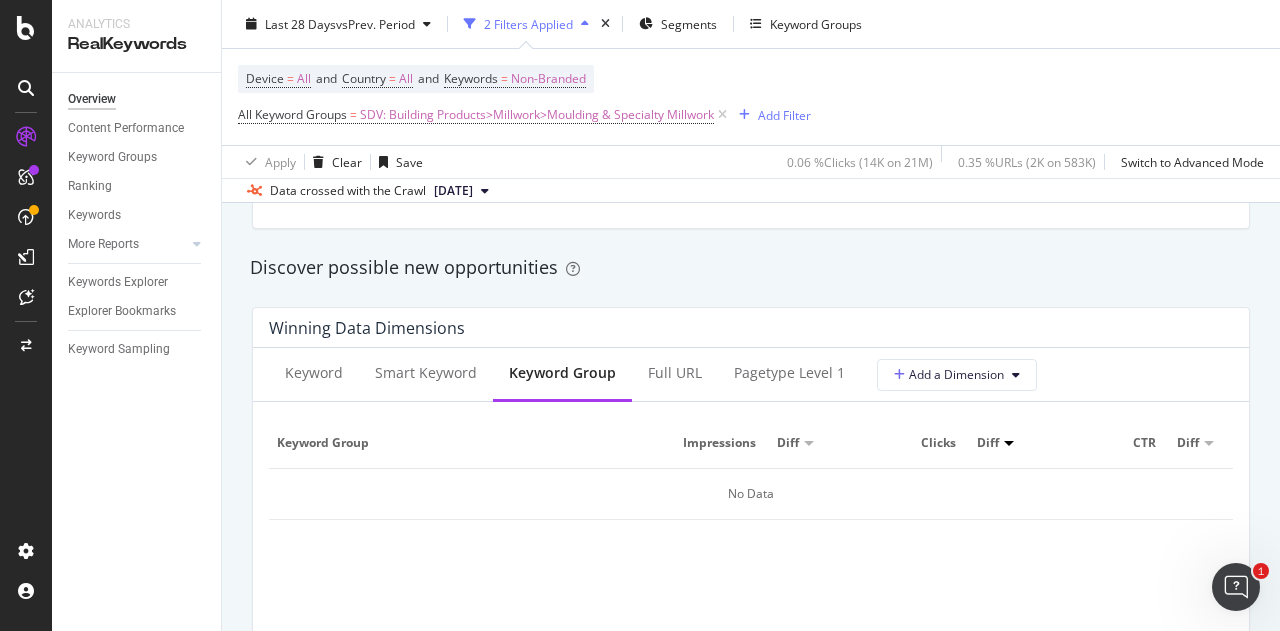 scroll, scrollTop: 1700, scrollLeft: 0, axis: vertical 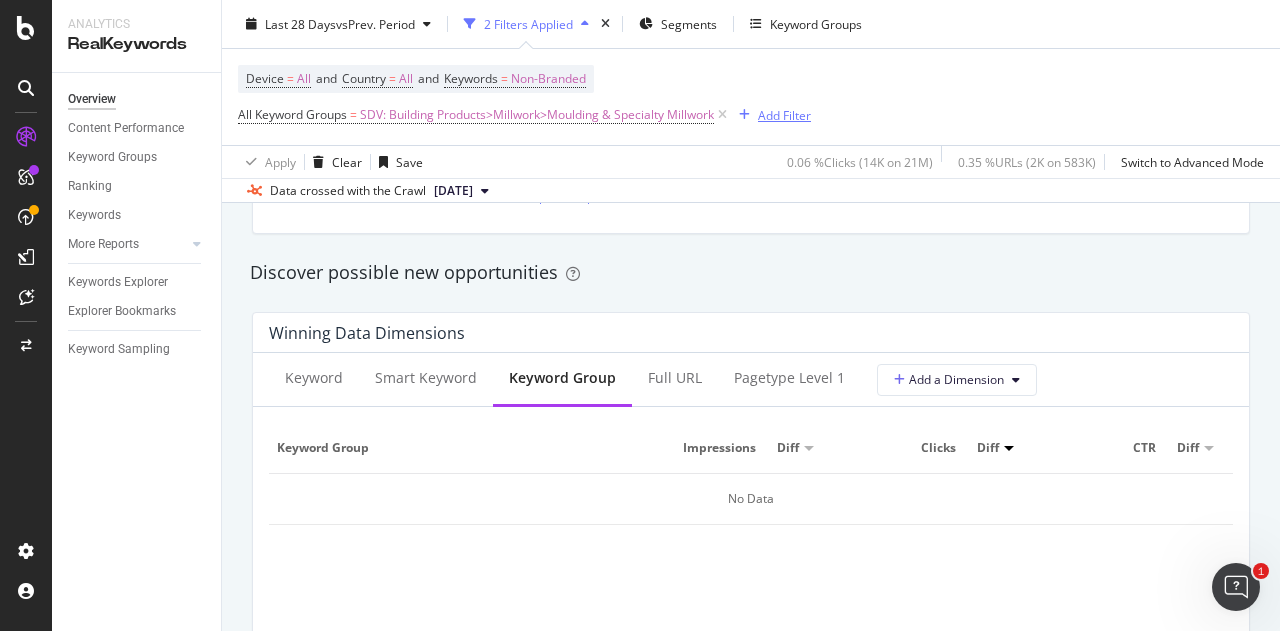 click on "Add Filter" at bounding box center [784, 114] 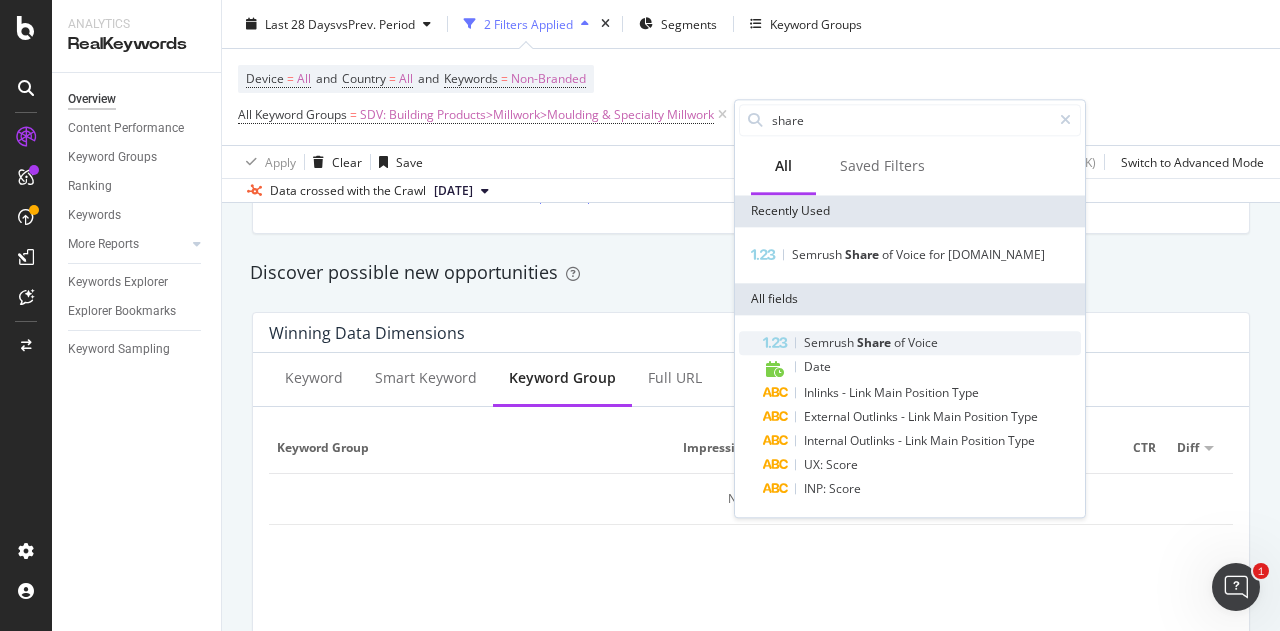 type on "share" 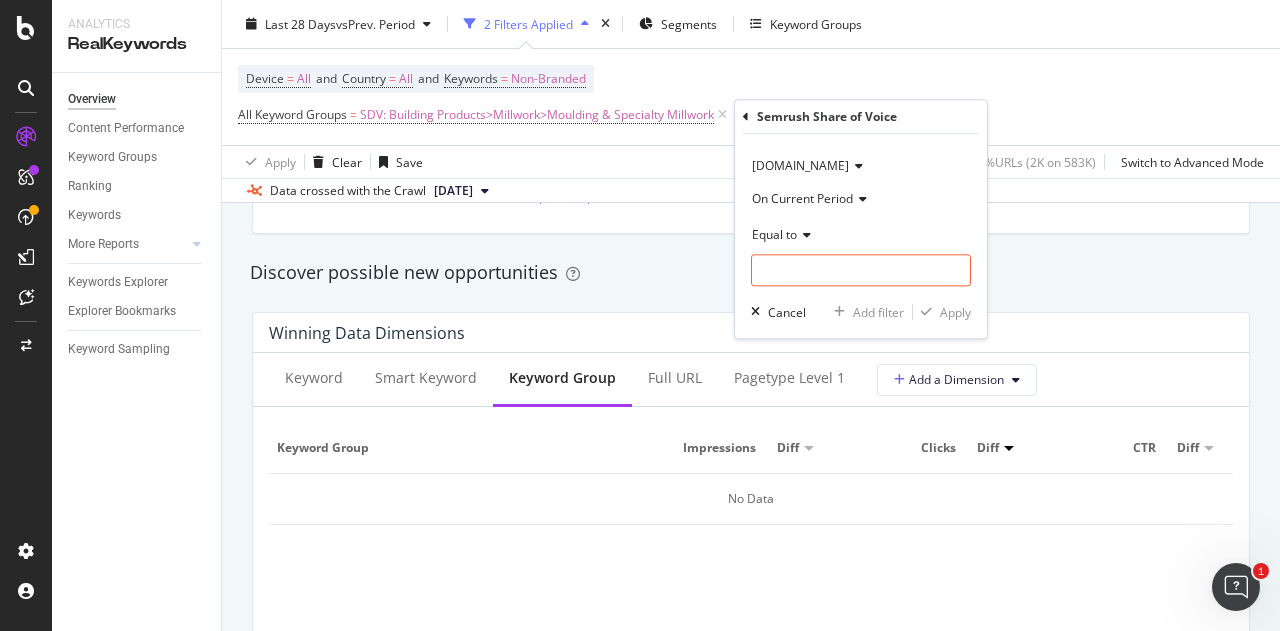 click on "On Current Period" at bounding box center (861, 198) 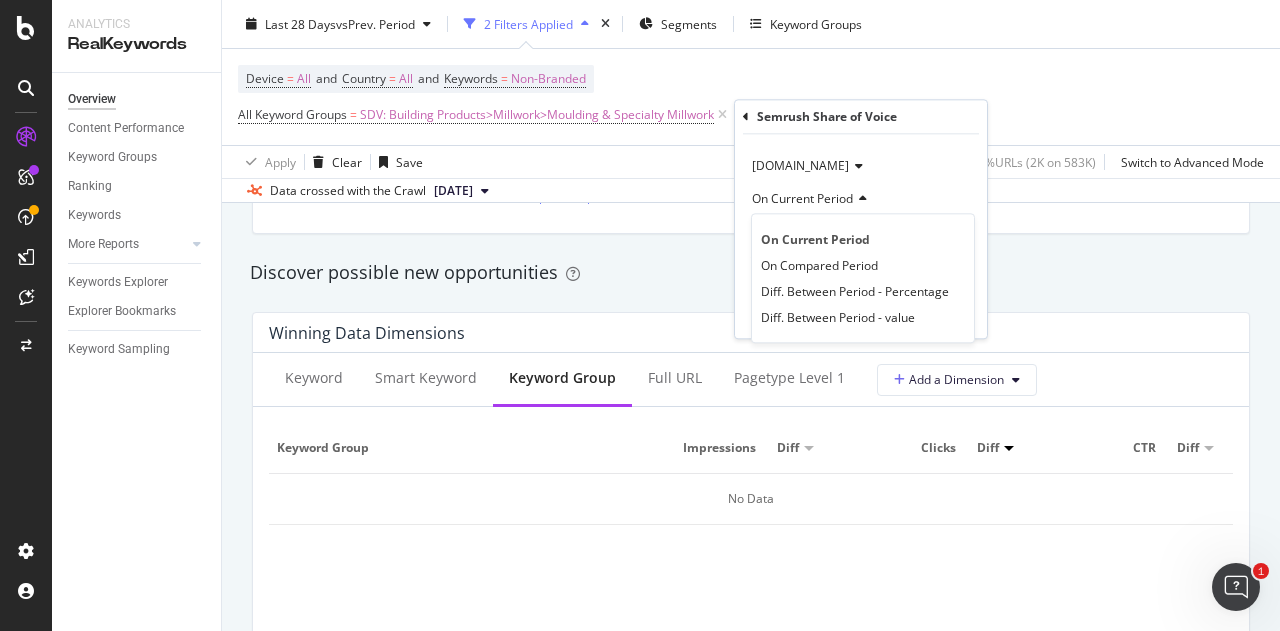 click on "On Current Period" at bounding box center (802, 198) 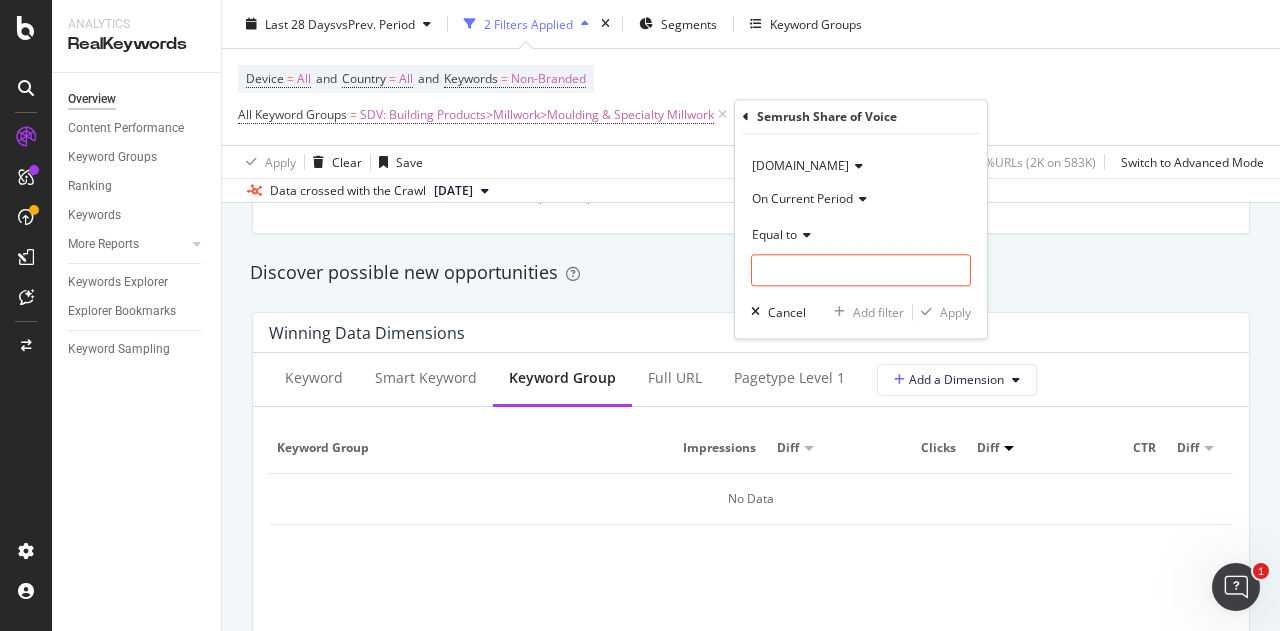 click on "On Current Period" at bounding box center [802, 198] 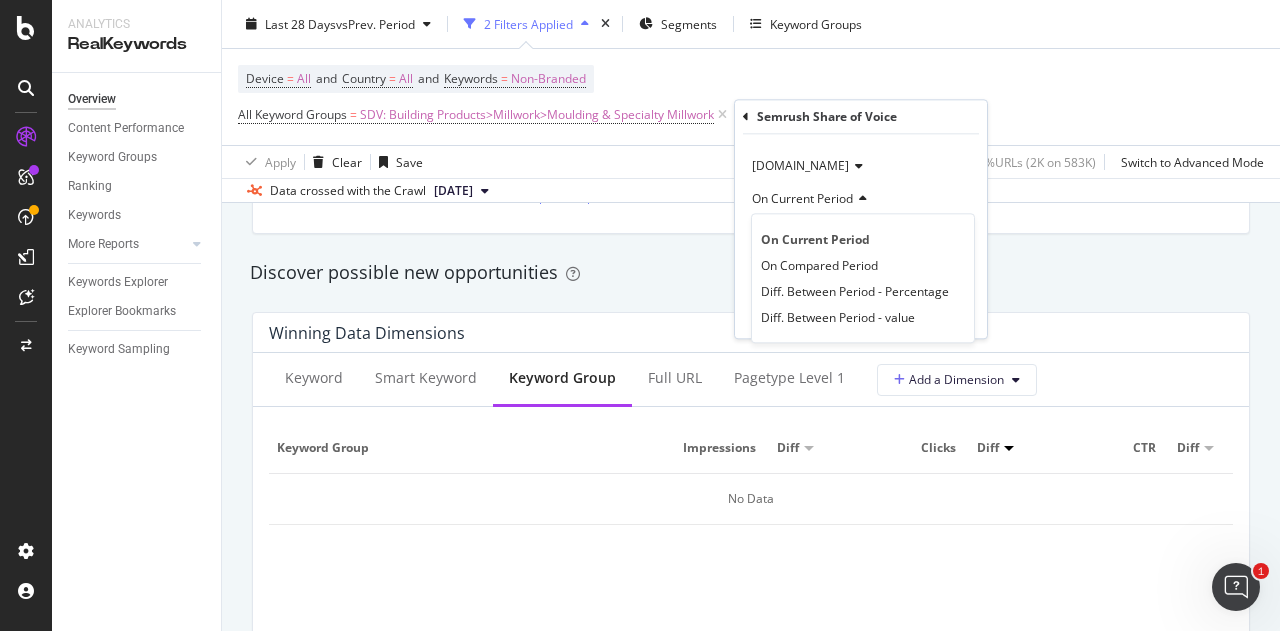 click on "On Current Period" at bounding box center [802, 198] 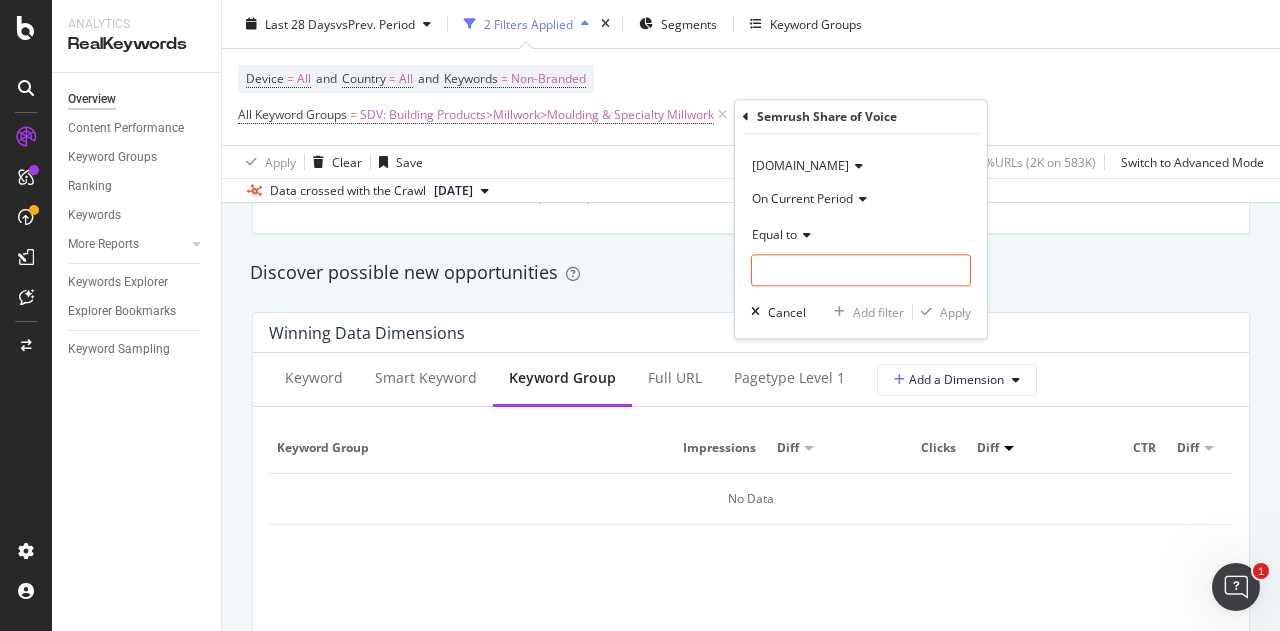click on "Equal to" at bounding box center [774, 234] 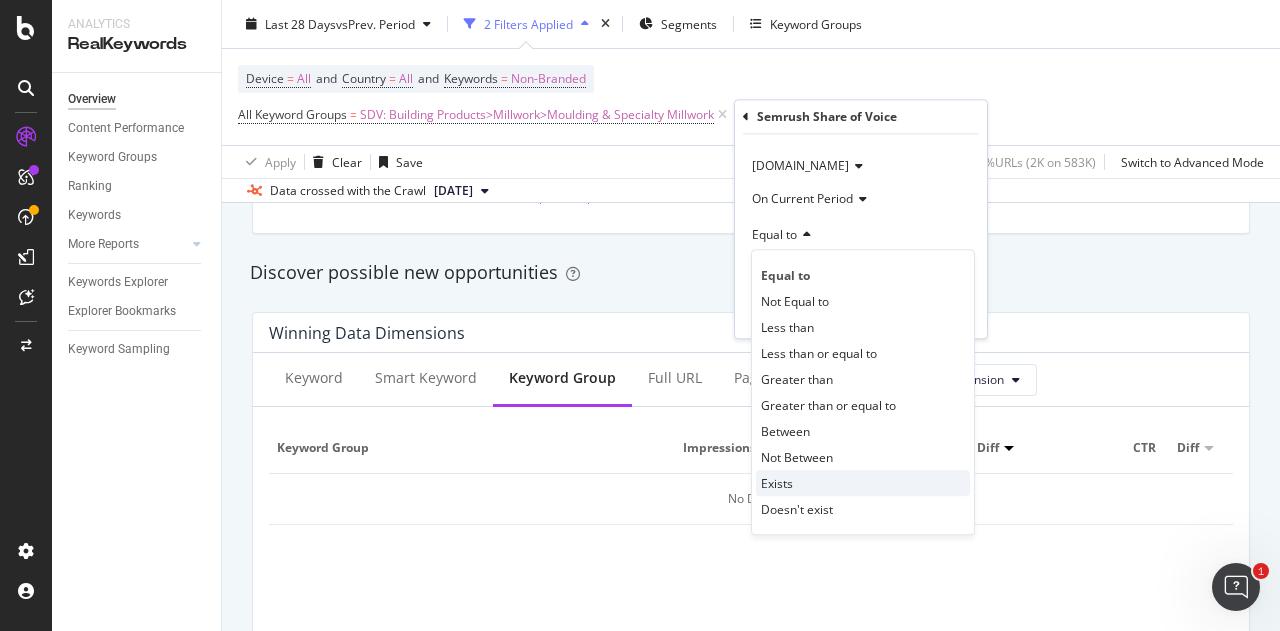 click on "Exists" at bounding box center [863, 483] 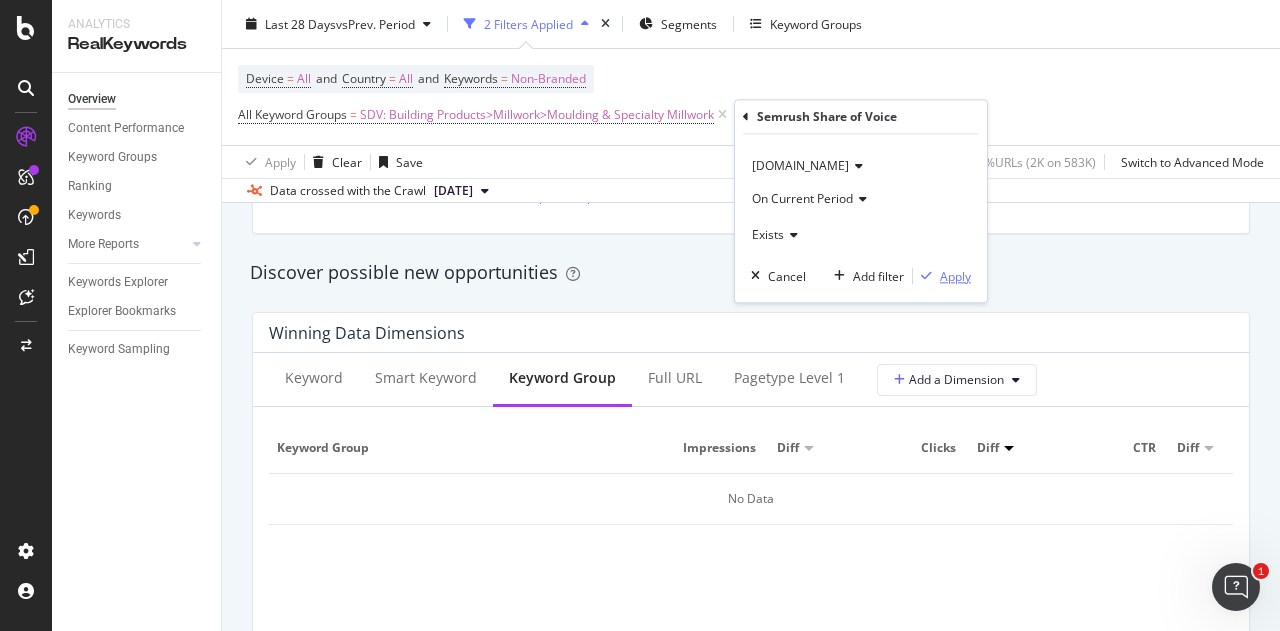 click on "Apply" at bounding box center [955, 276] 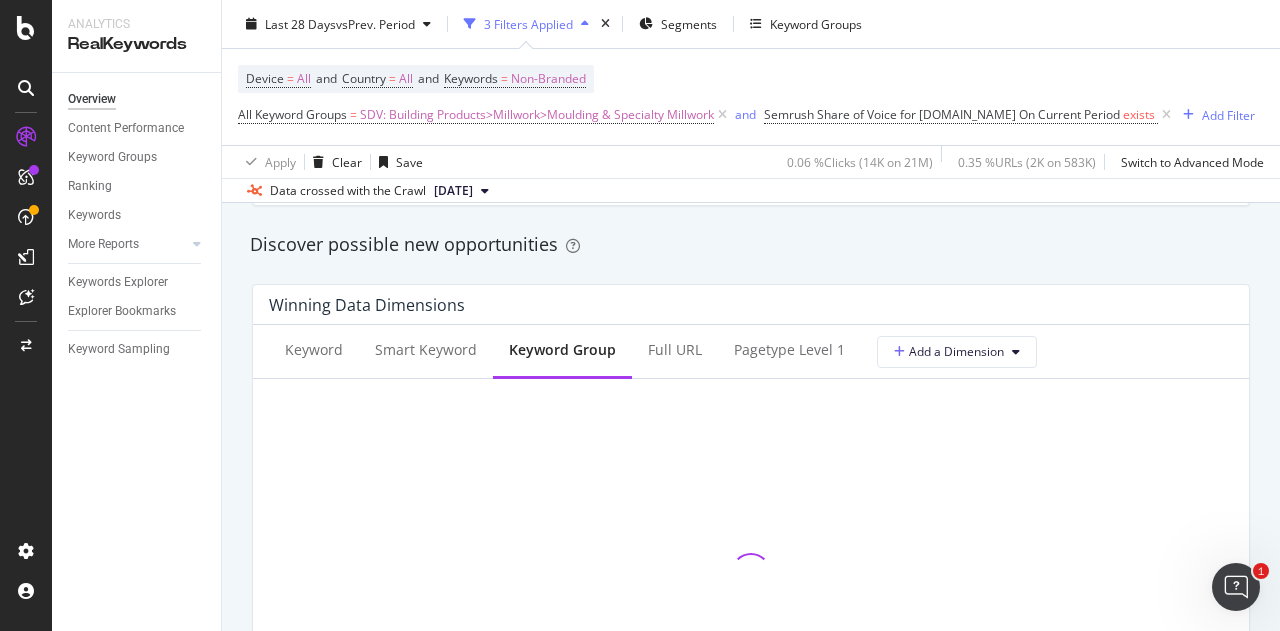 scroll, scrollTop: 1724, scrollLeft: 0, axis: vertical 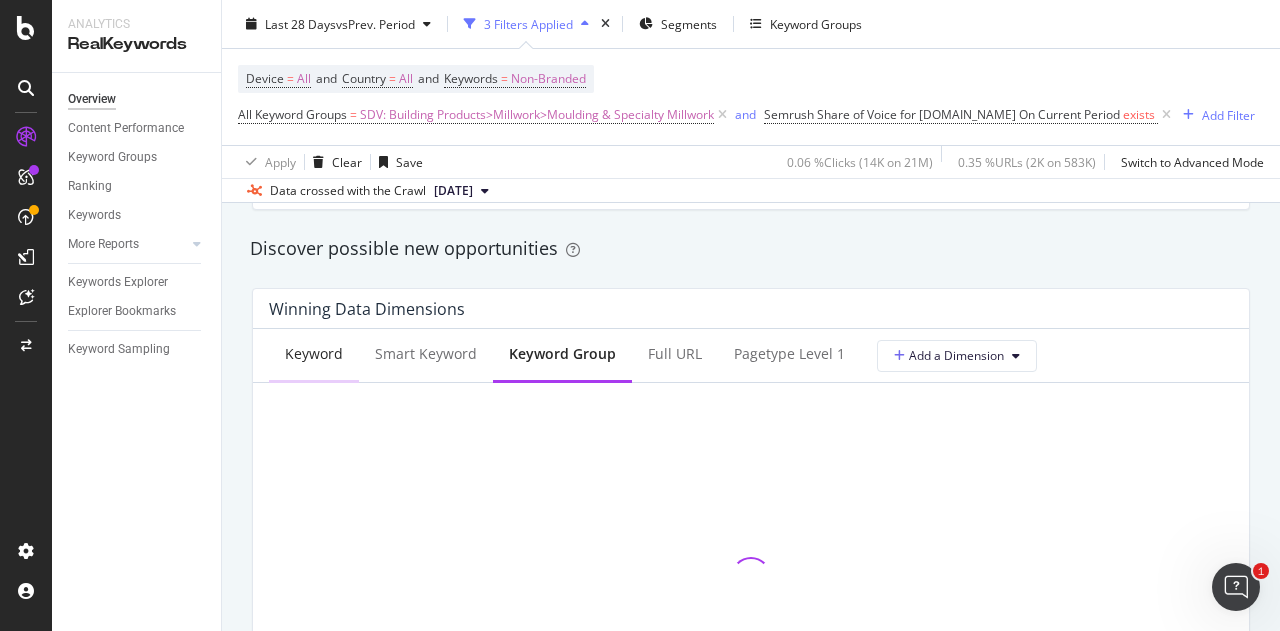 click on "Keyword" at bounding box center [314, 355] 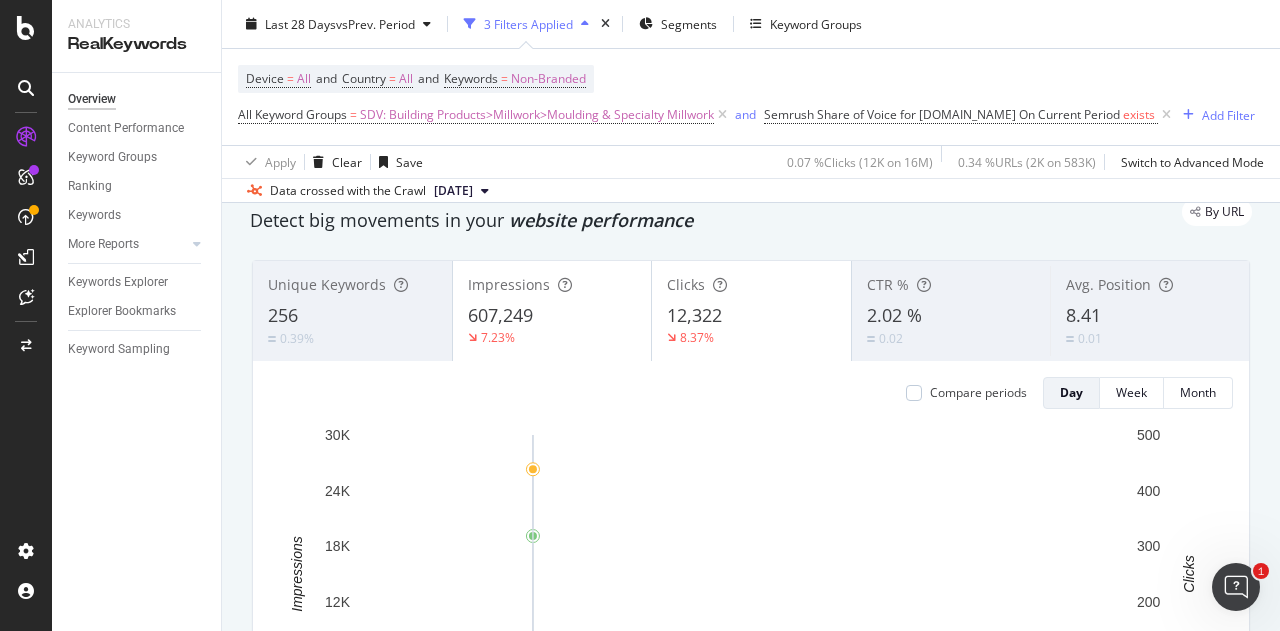 scroll, scrollTop: 0, scrollLeft: 0, axis: both 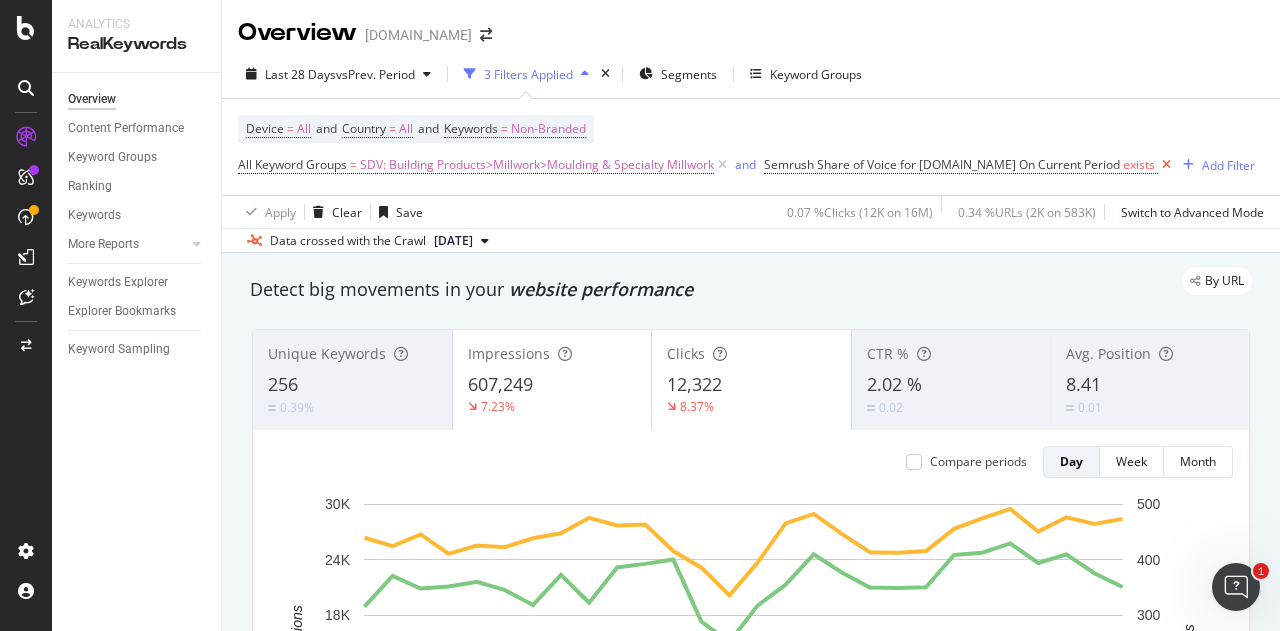 click at bounding box center [1166, 165] 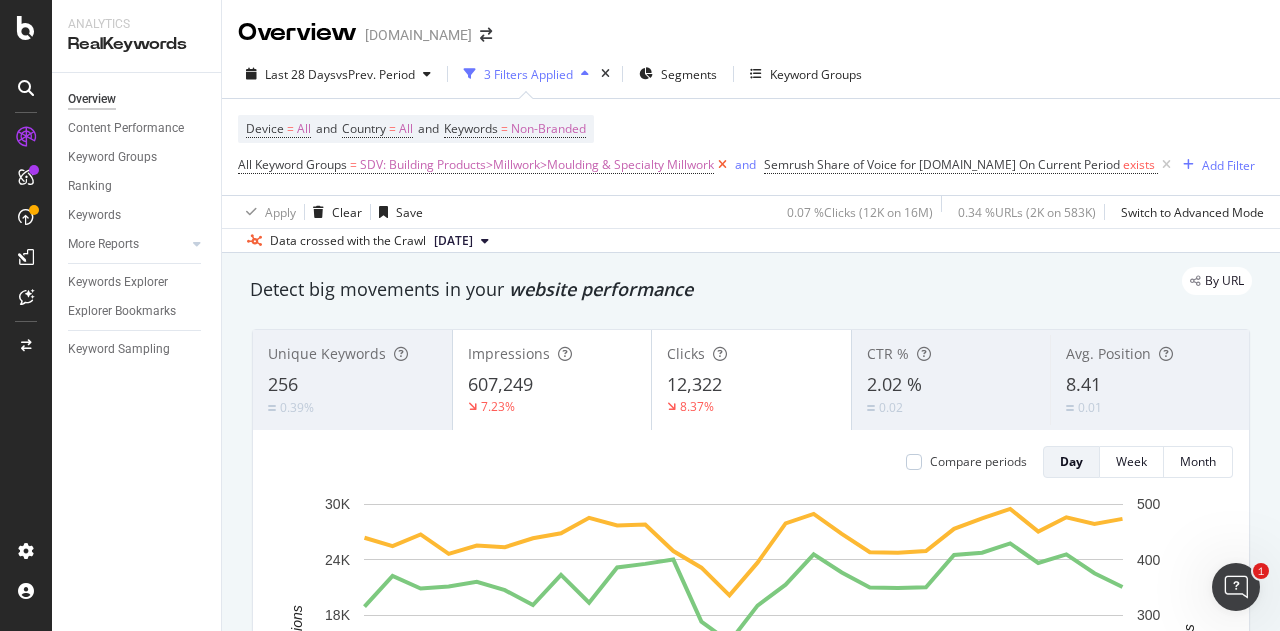 click at bounding box center [722, 165] 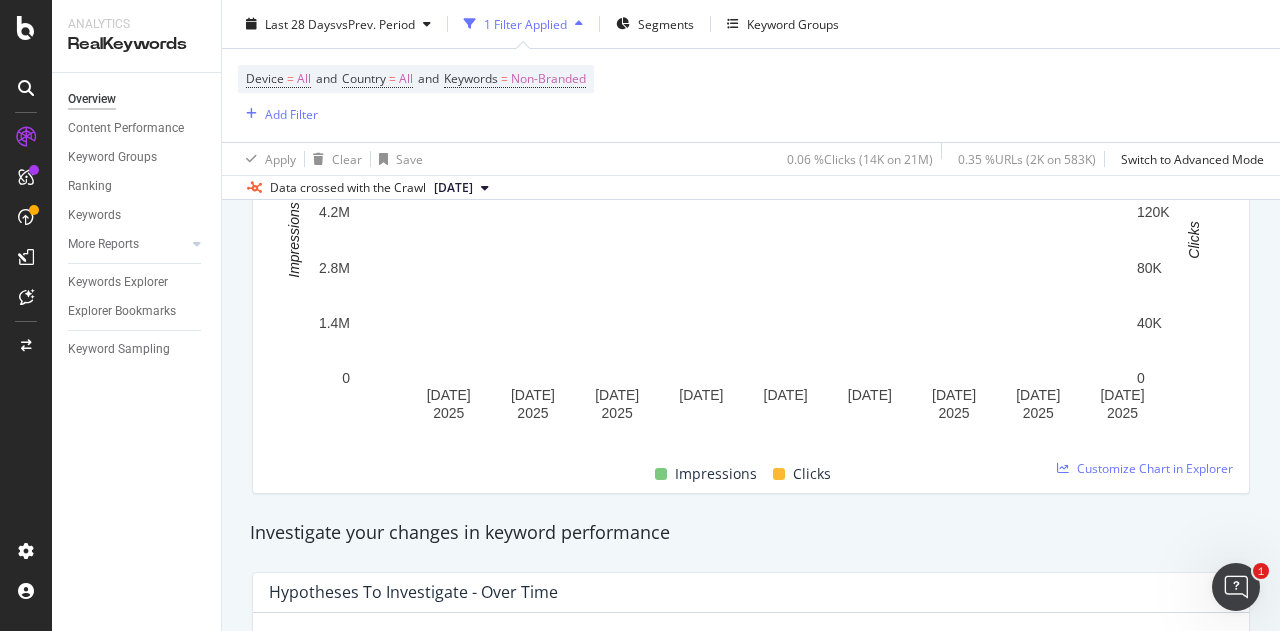 scroll, scrollTop: 0, scrollLeft: 0, axis: both 